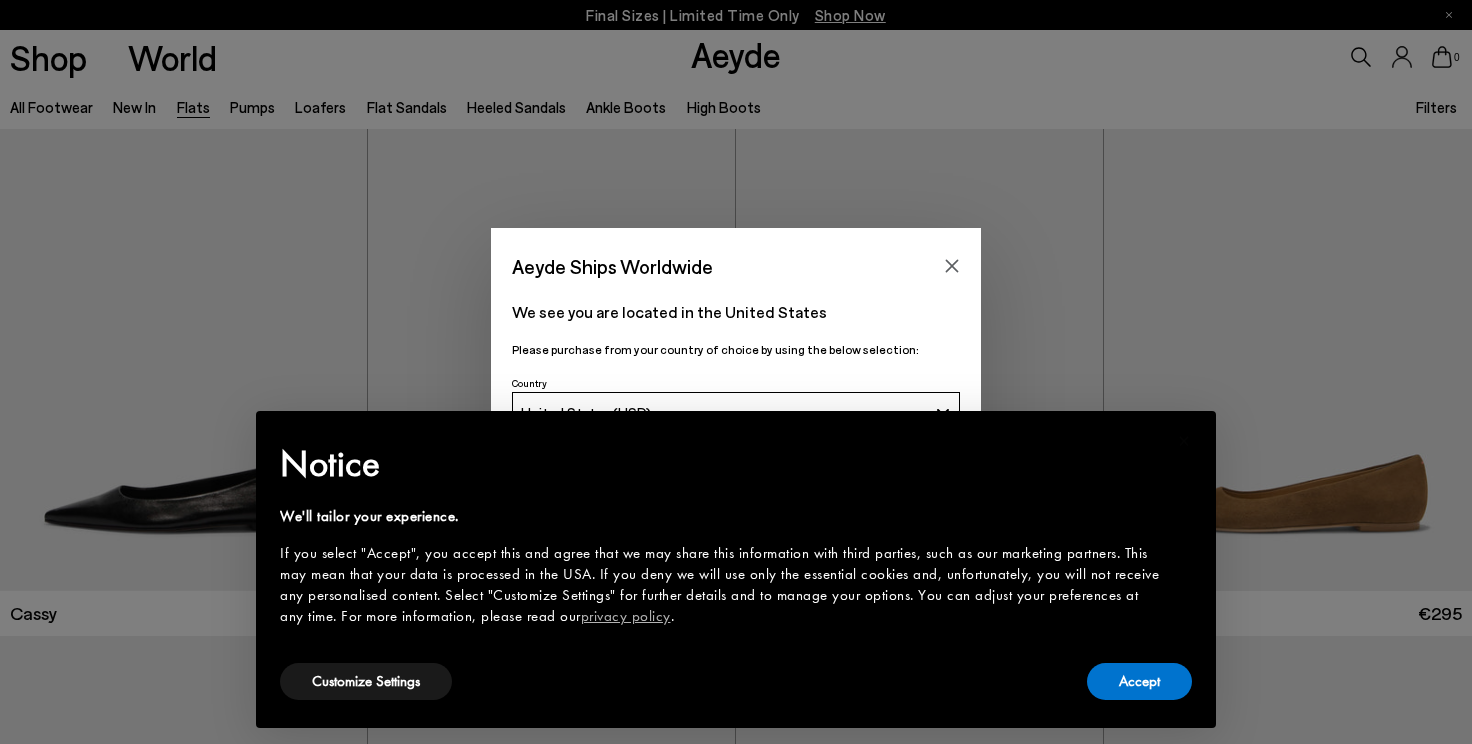 scroll, scrollTop: 0, scrollLeft: 0, axis: both 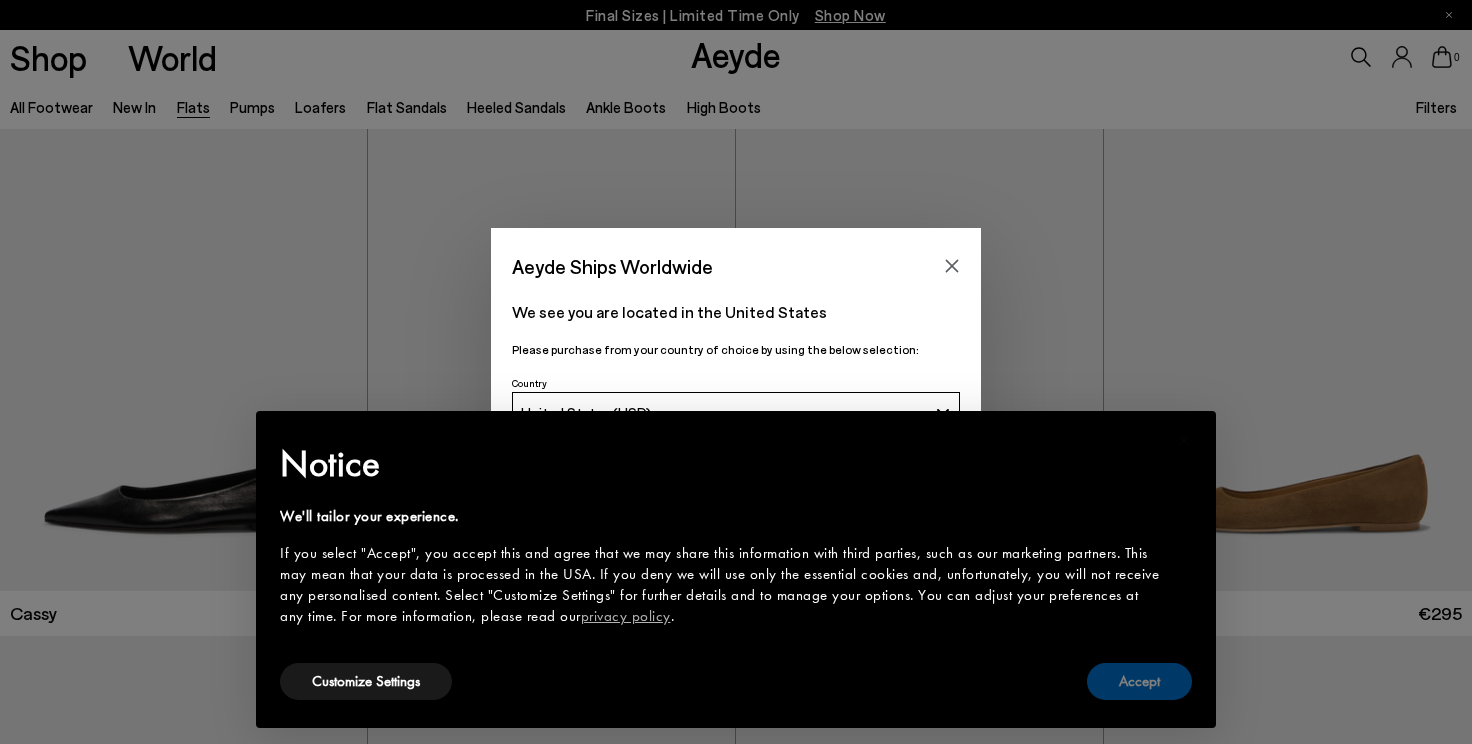 click on "Accept" at bounding box center (1139, 681) 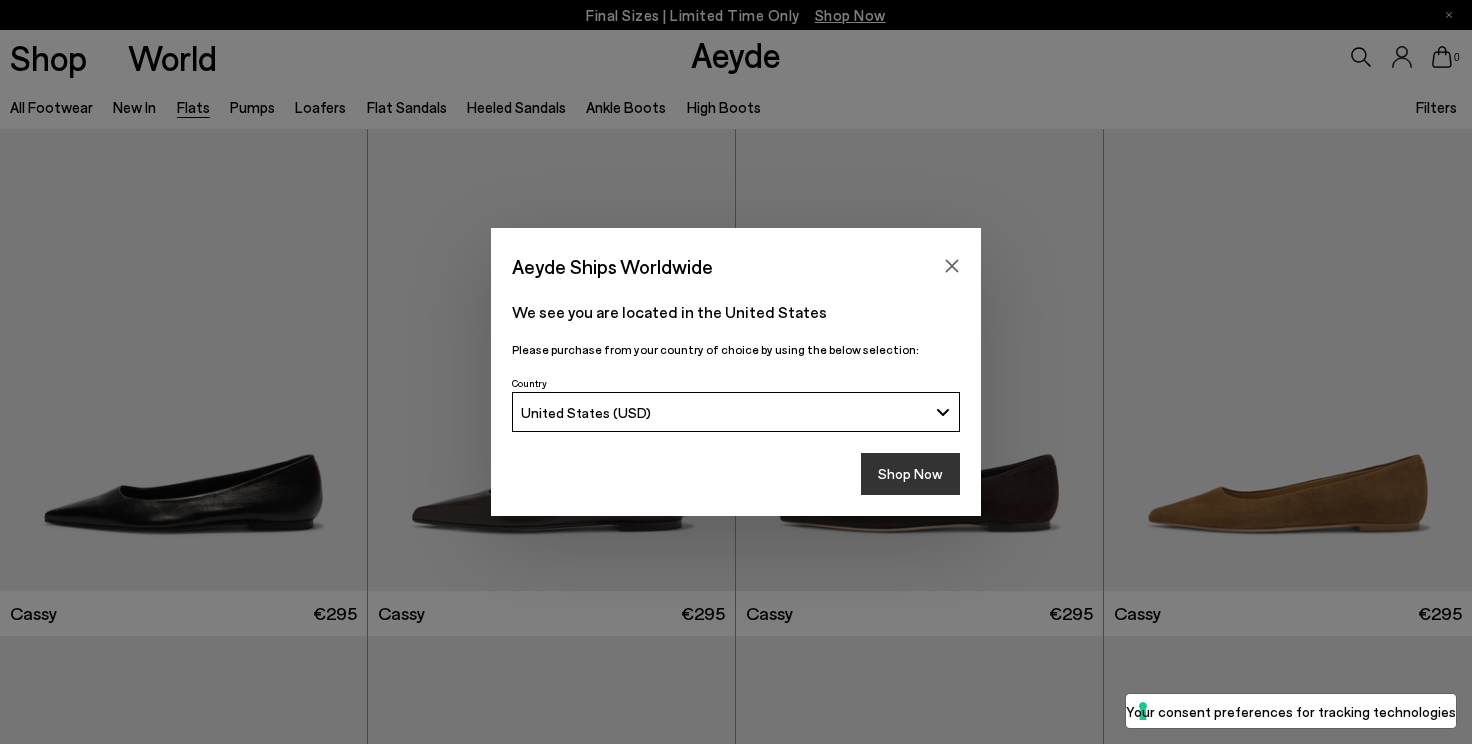 click on "Shop Now" at bounding box center (910, 474) 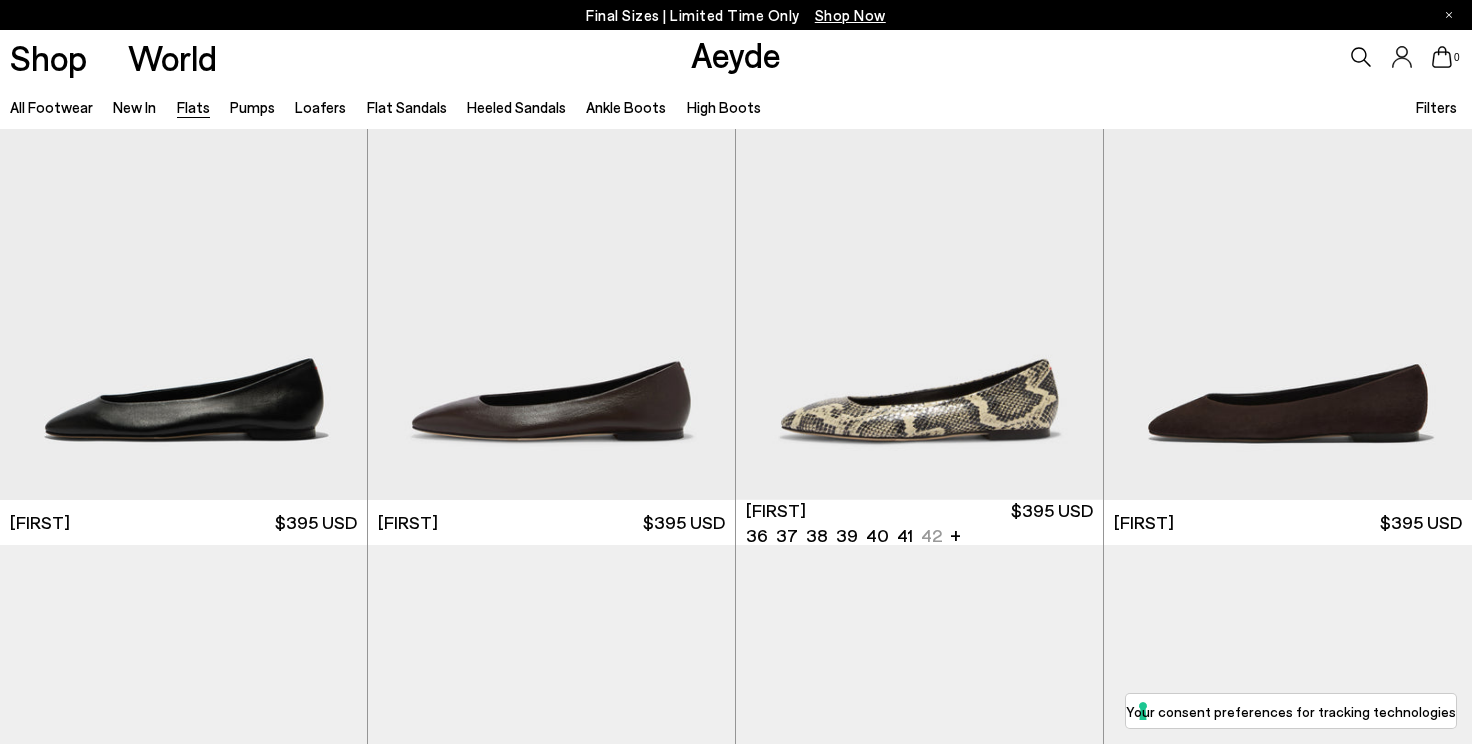 scroll, scrollTop: 606, scrollLeft: 0, axis: vertical 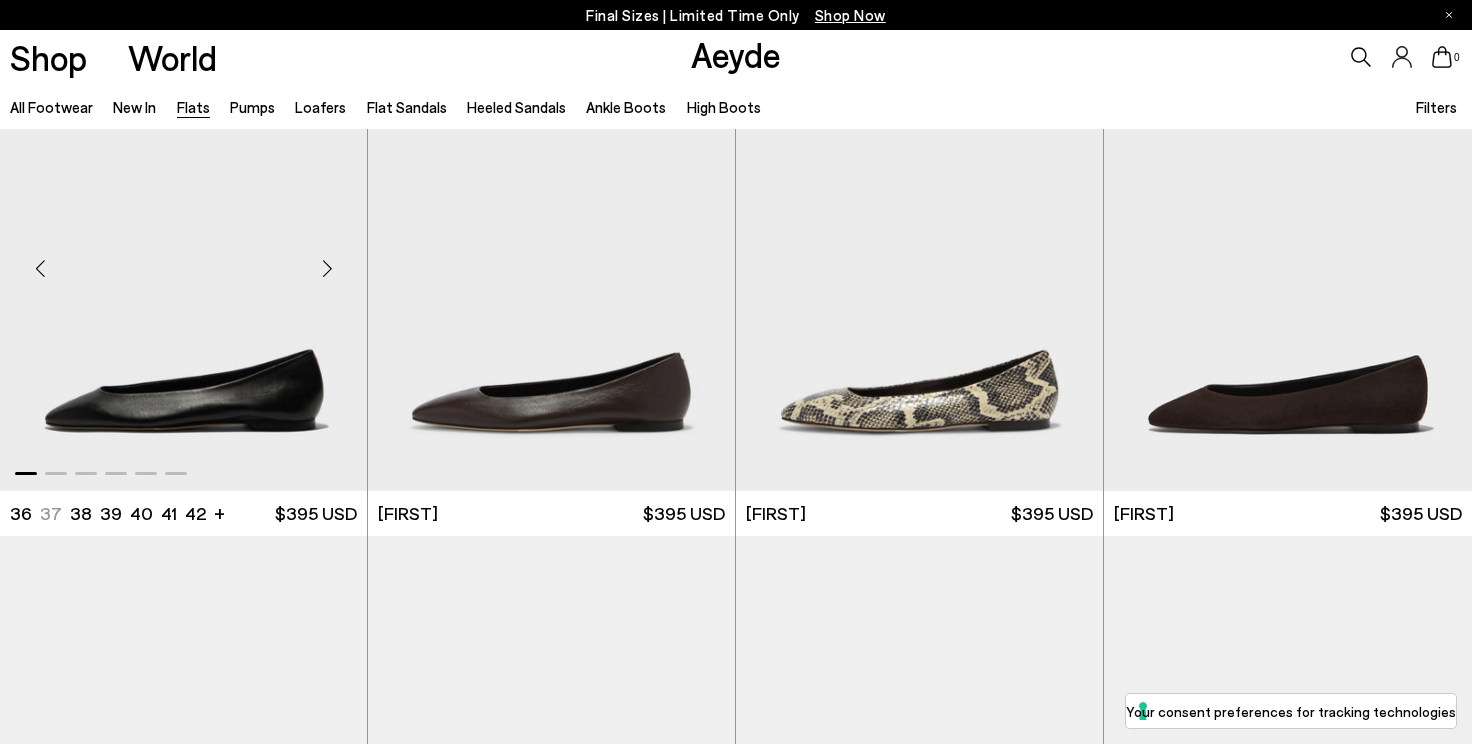 click at bounding box center (327, 268) 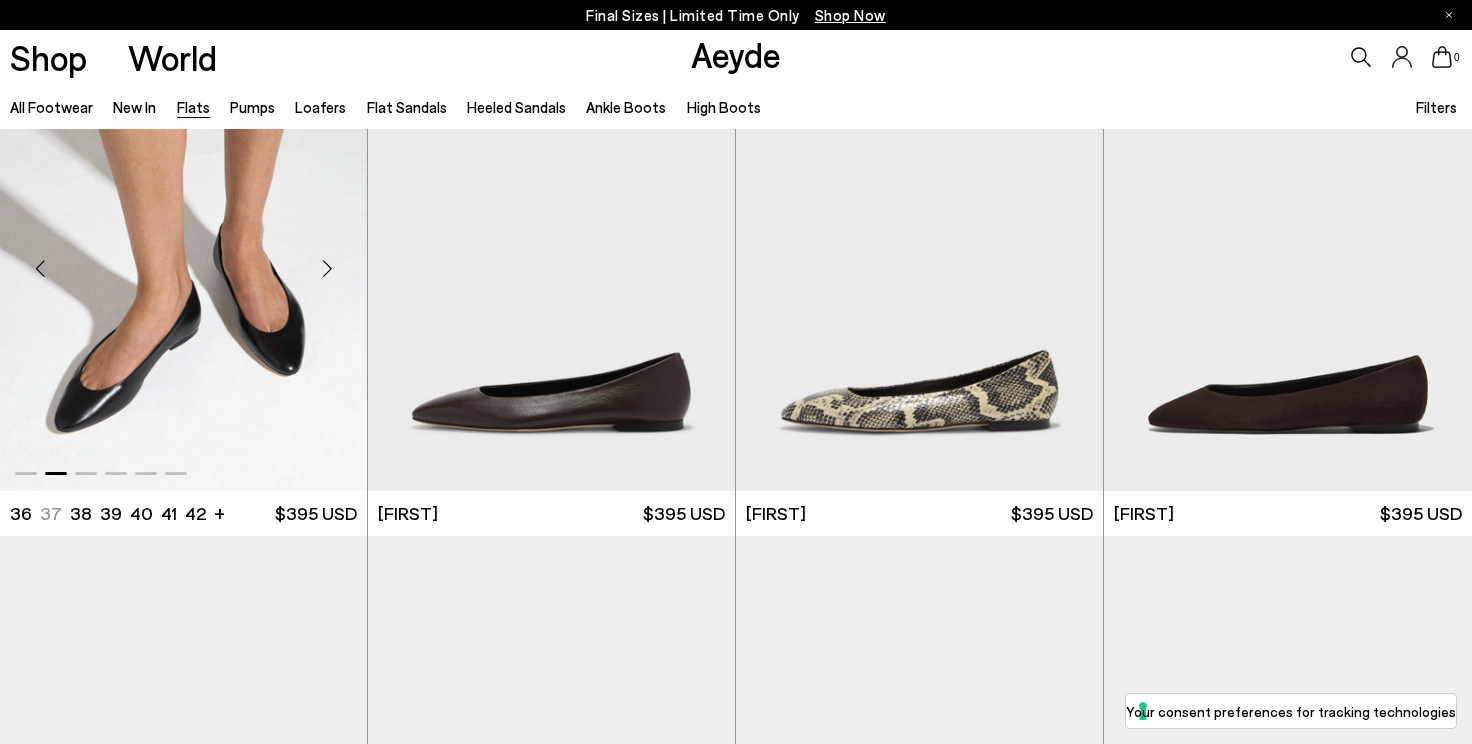 click at bounding box center [327, 268] 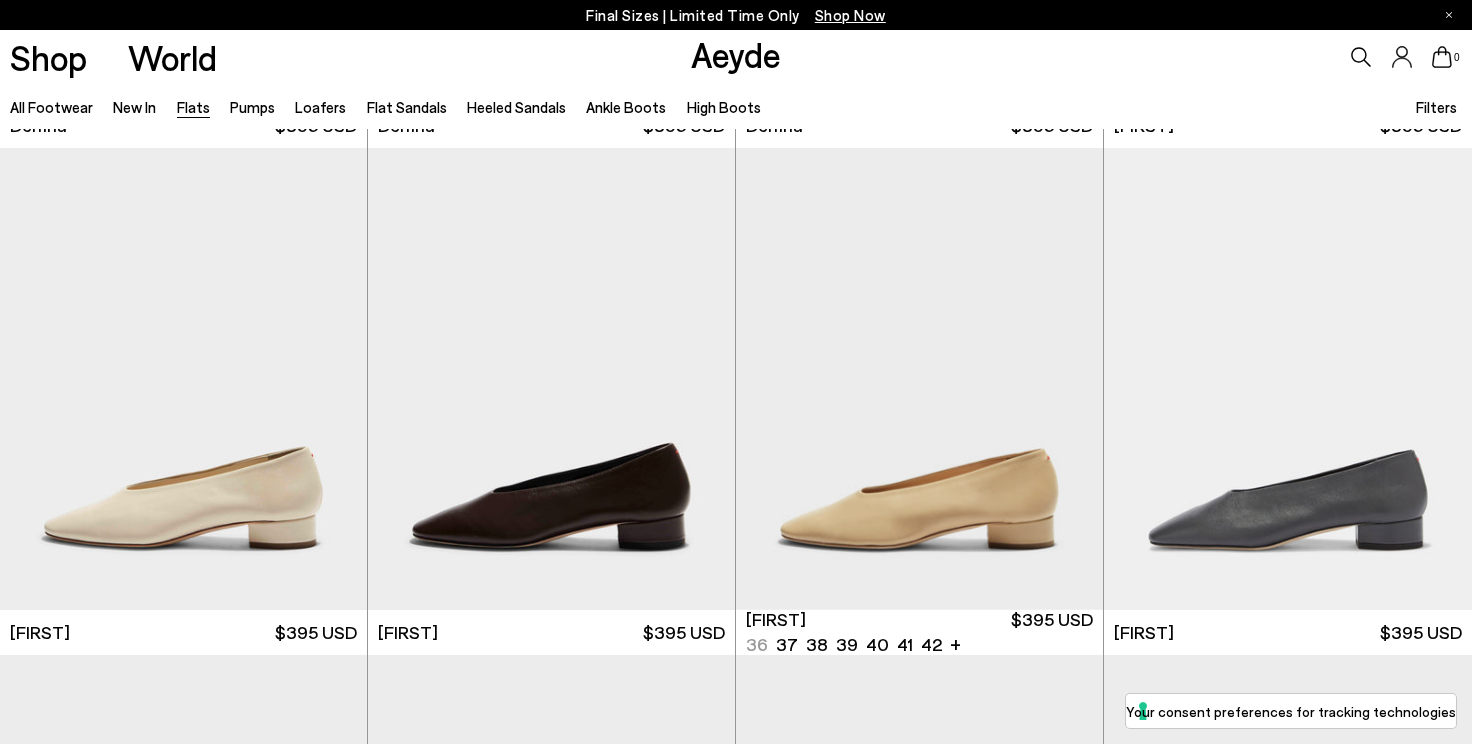scroll, scrollTop: 3527, scrollLeft: 0, axis: vertical 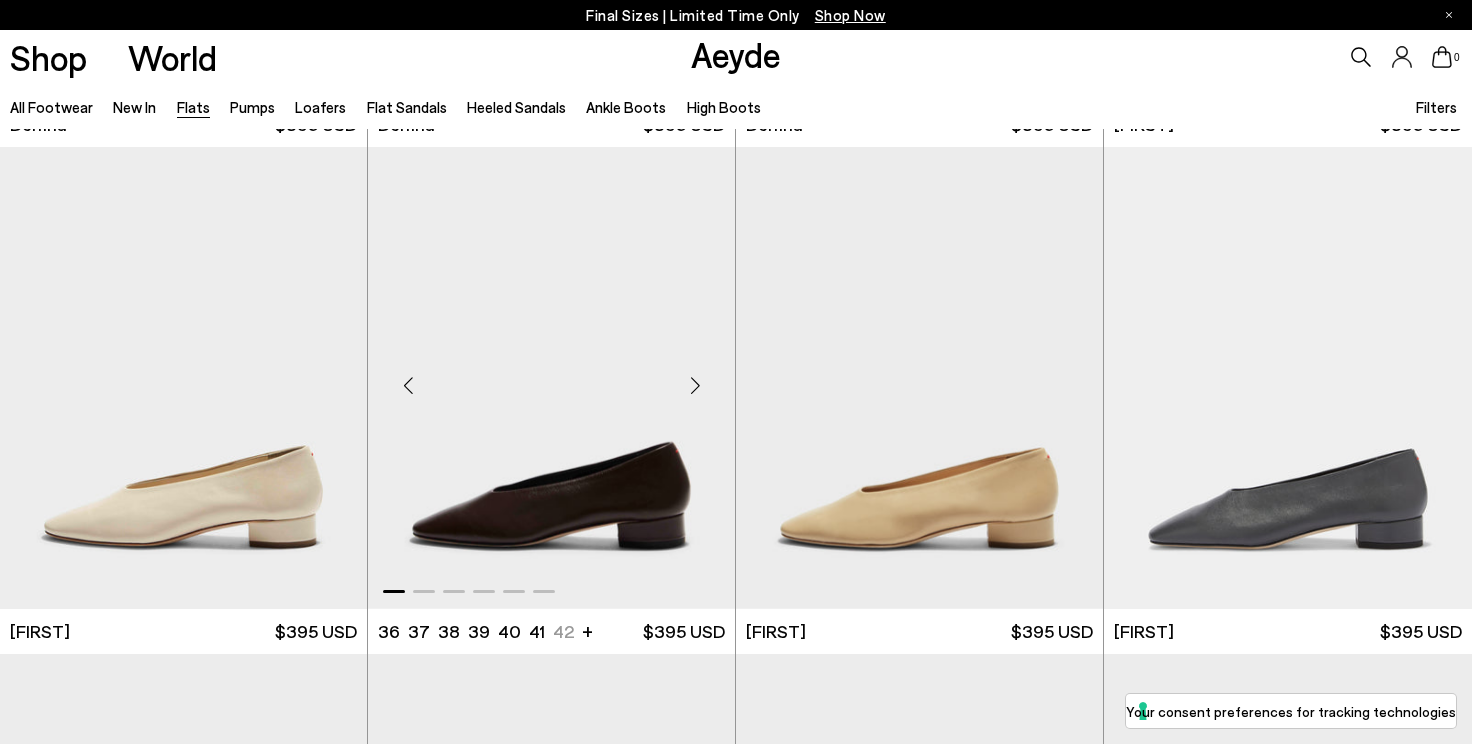 click at bounding box center [695, 386] 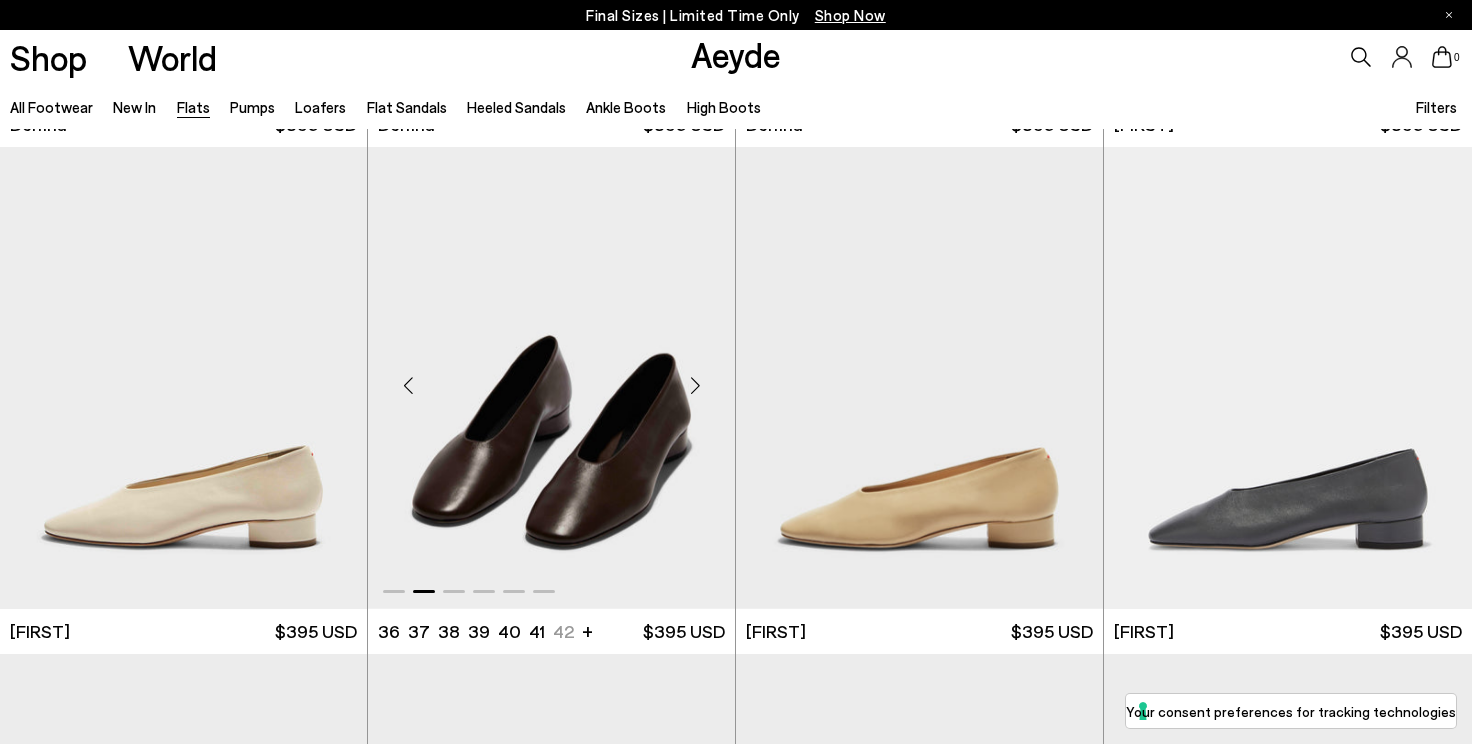 click at bounding box center [695, 386] 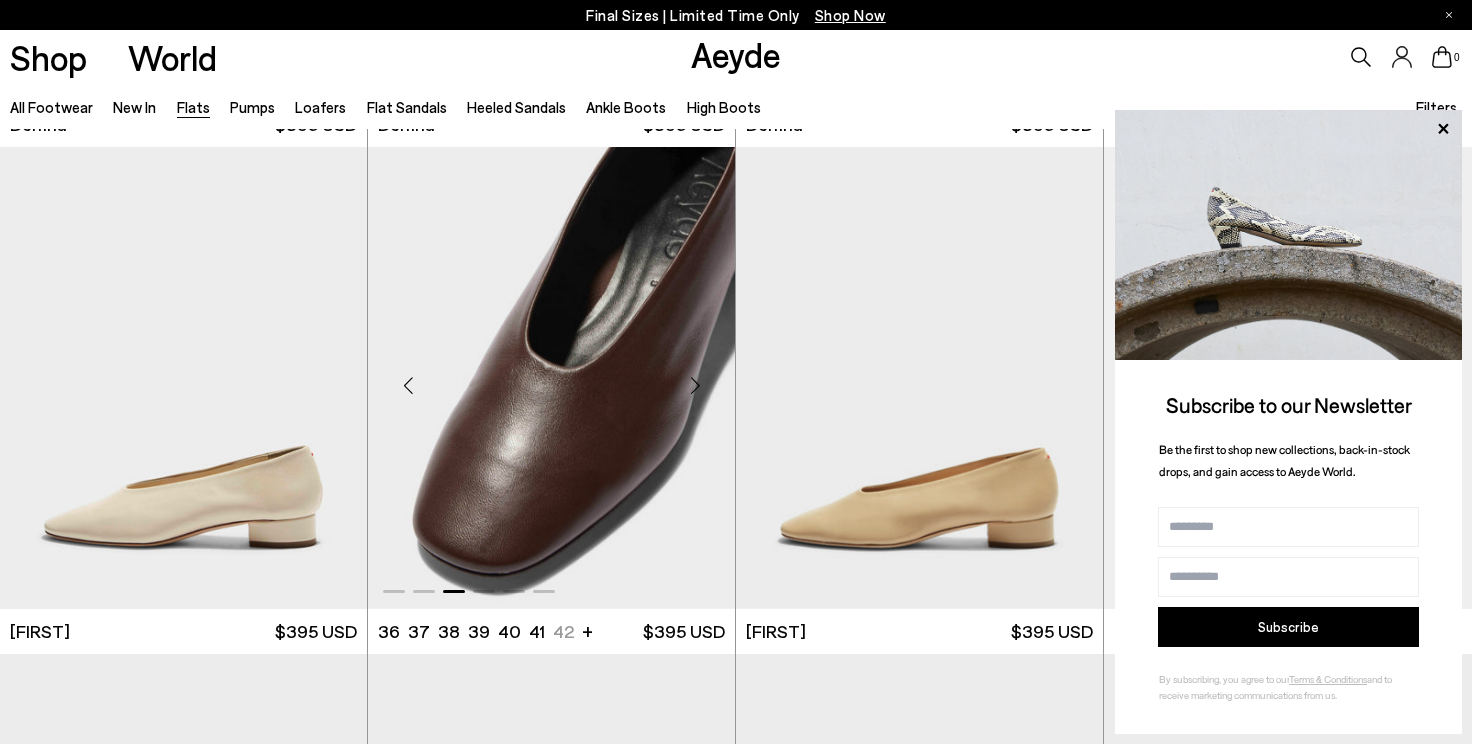 click at bounding box center [695, 386] 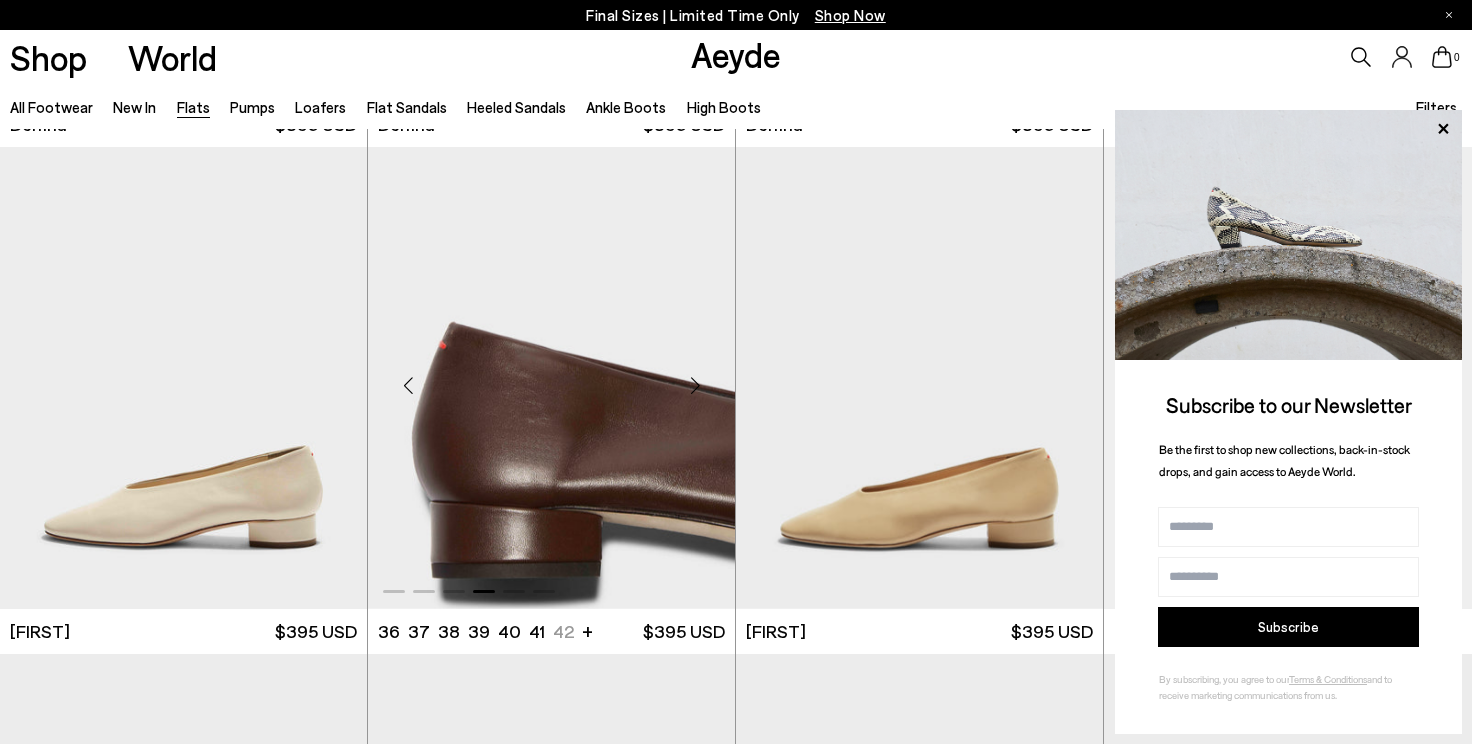 click at bounding box center [695, 386] 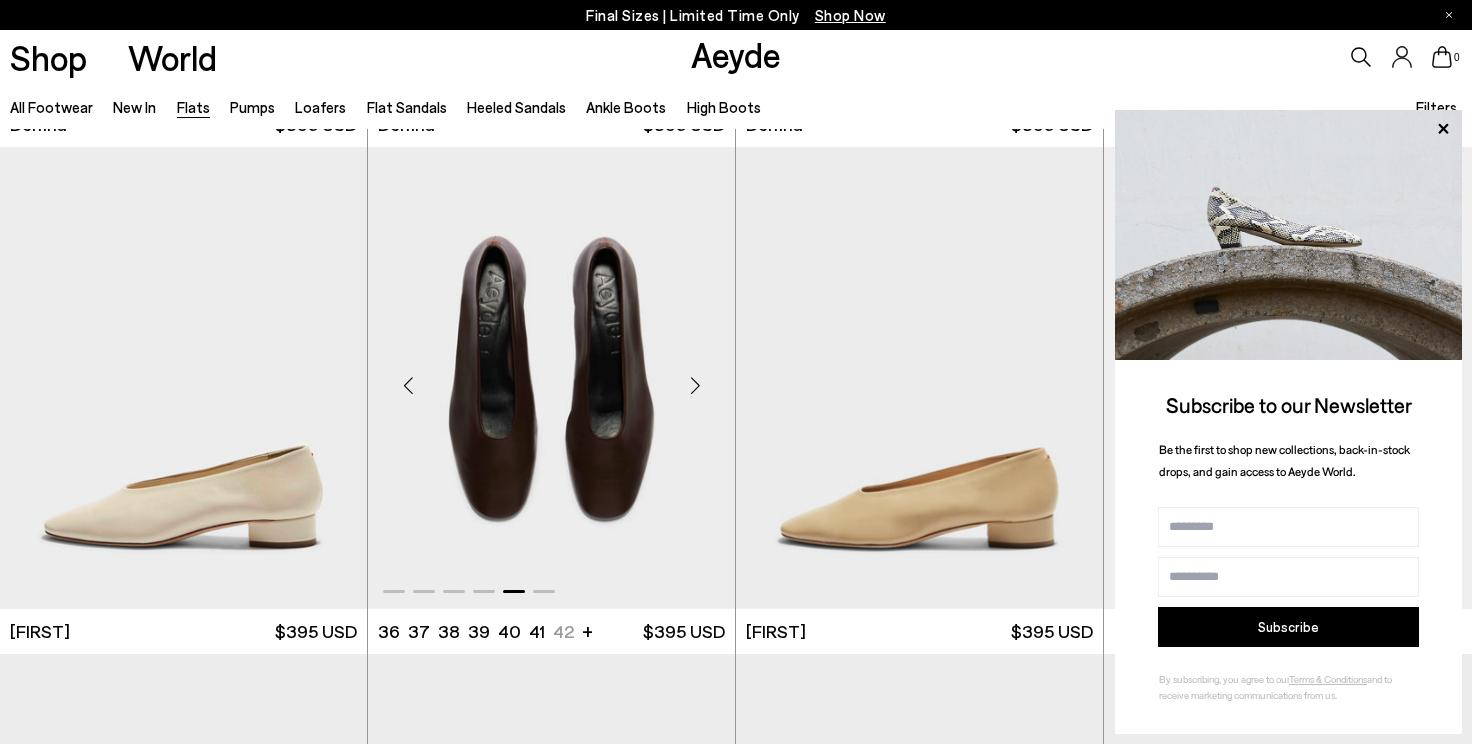 click at bounding box center (695, 386) 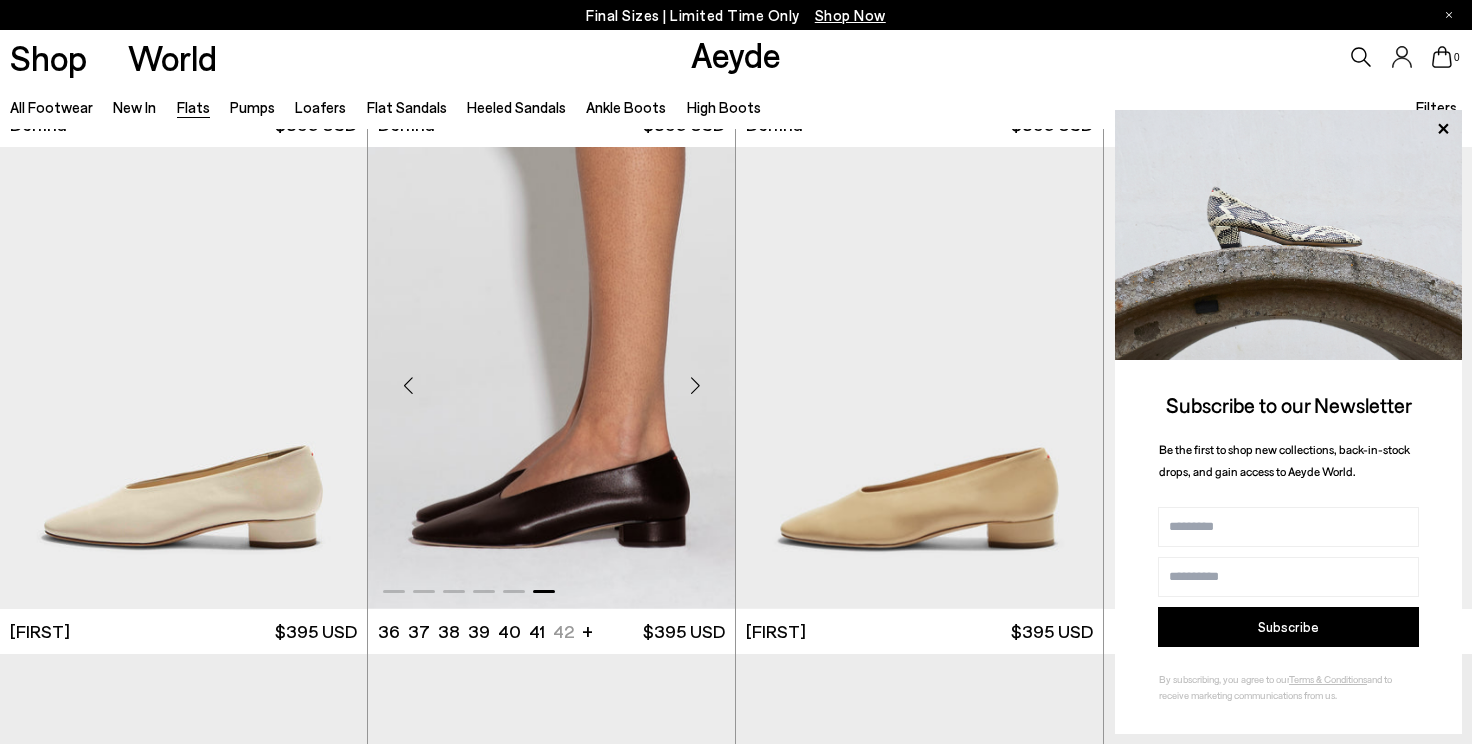 click at bounding box center [695, 386] 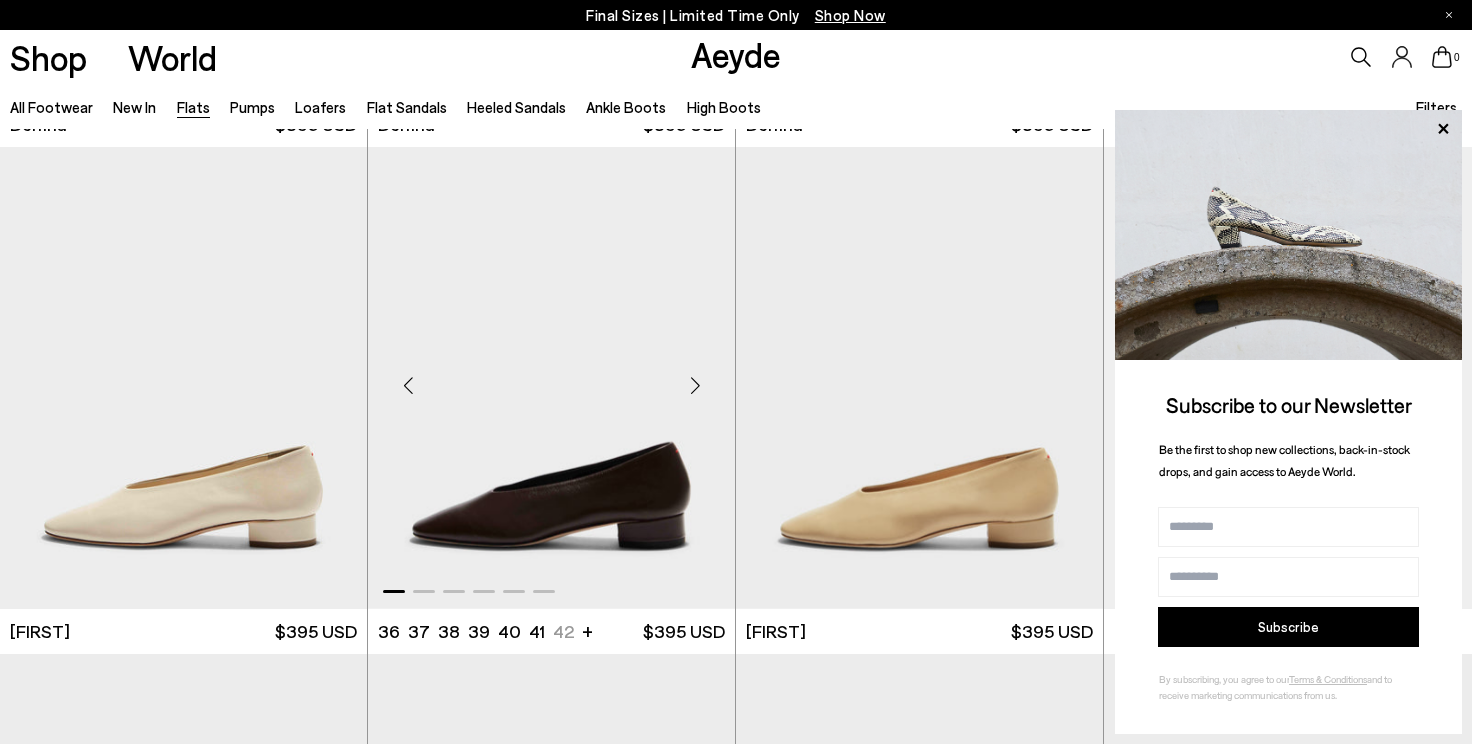click at bounding box center (695, 386) 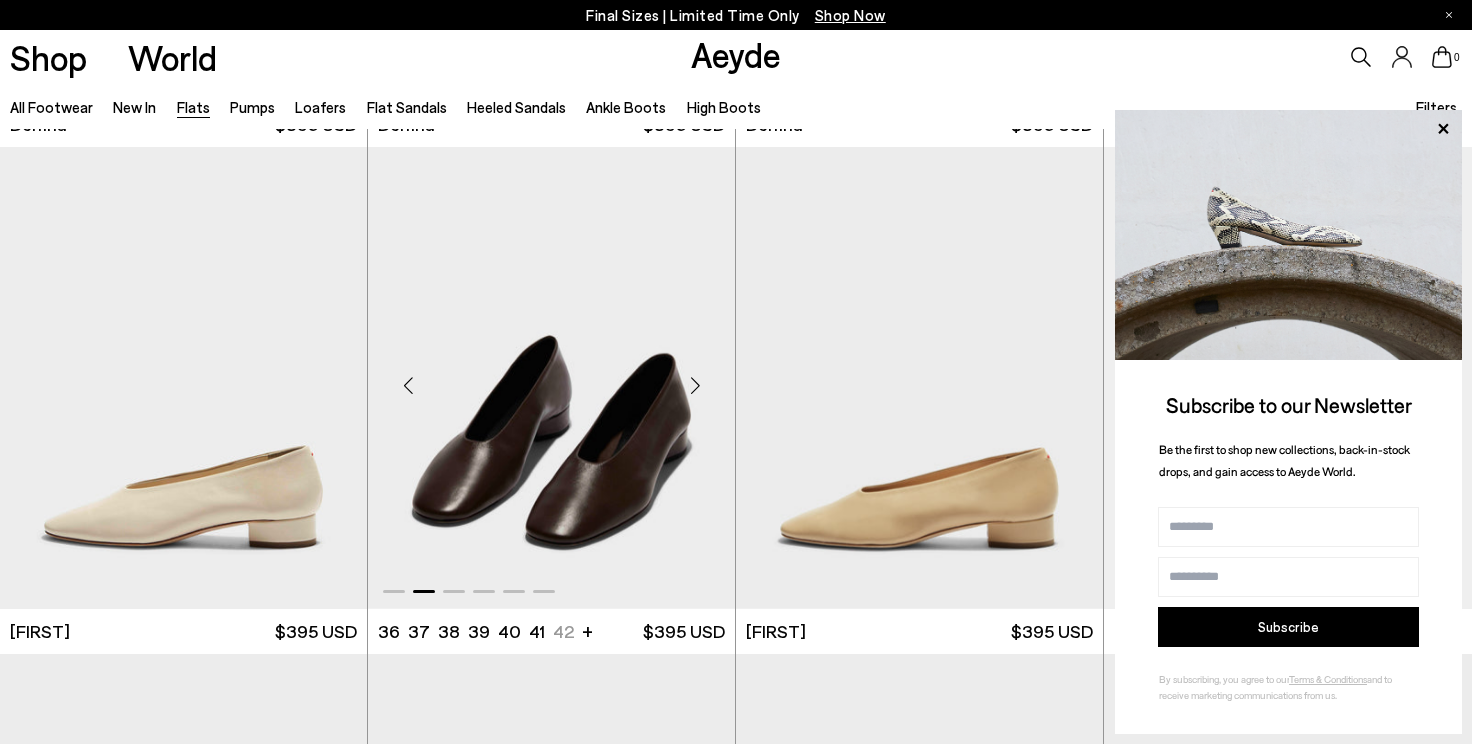 click at bounding box center (695, 386) 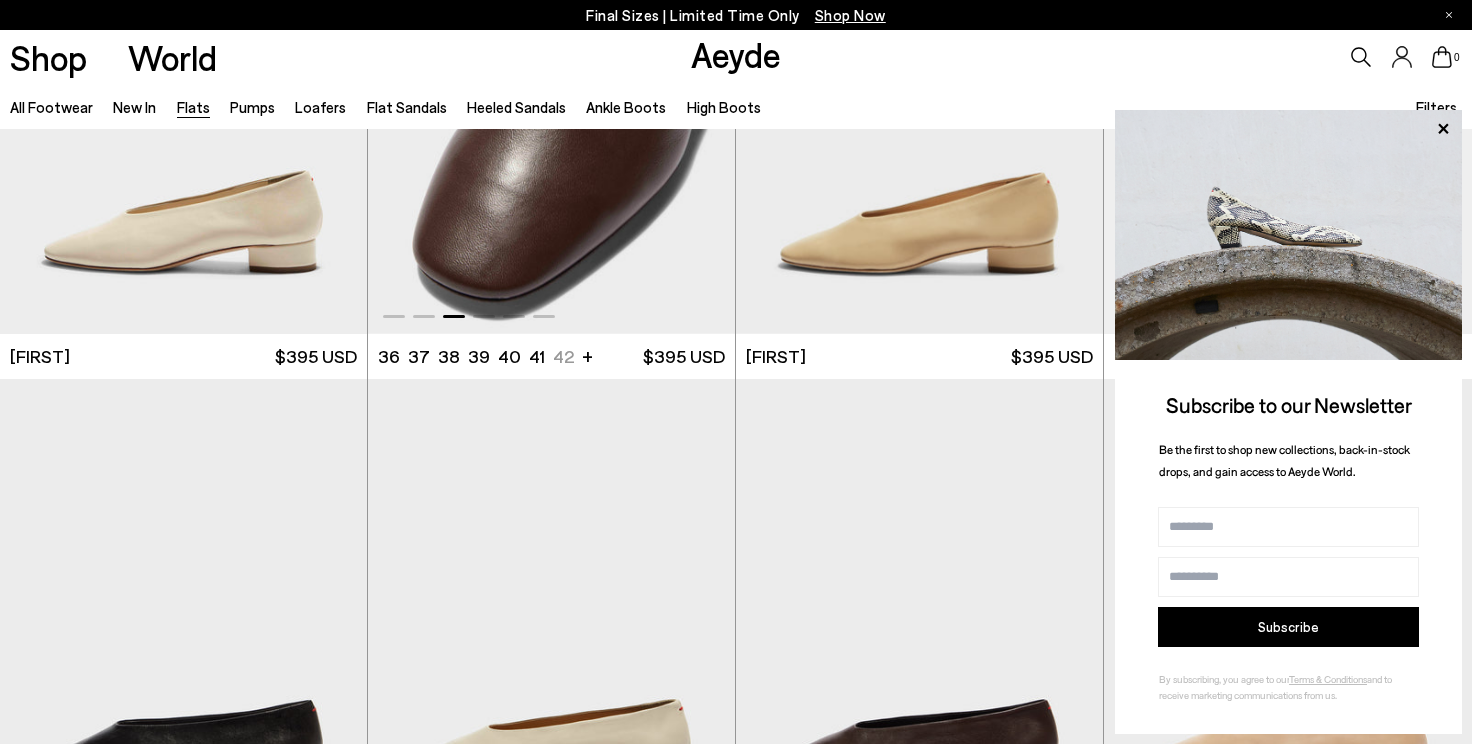 scroll, scrollTop: 3855, scrollLeft: 0, axis: vertical 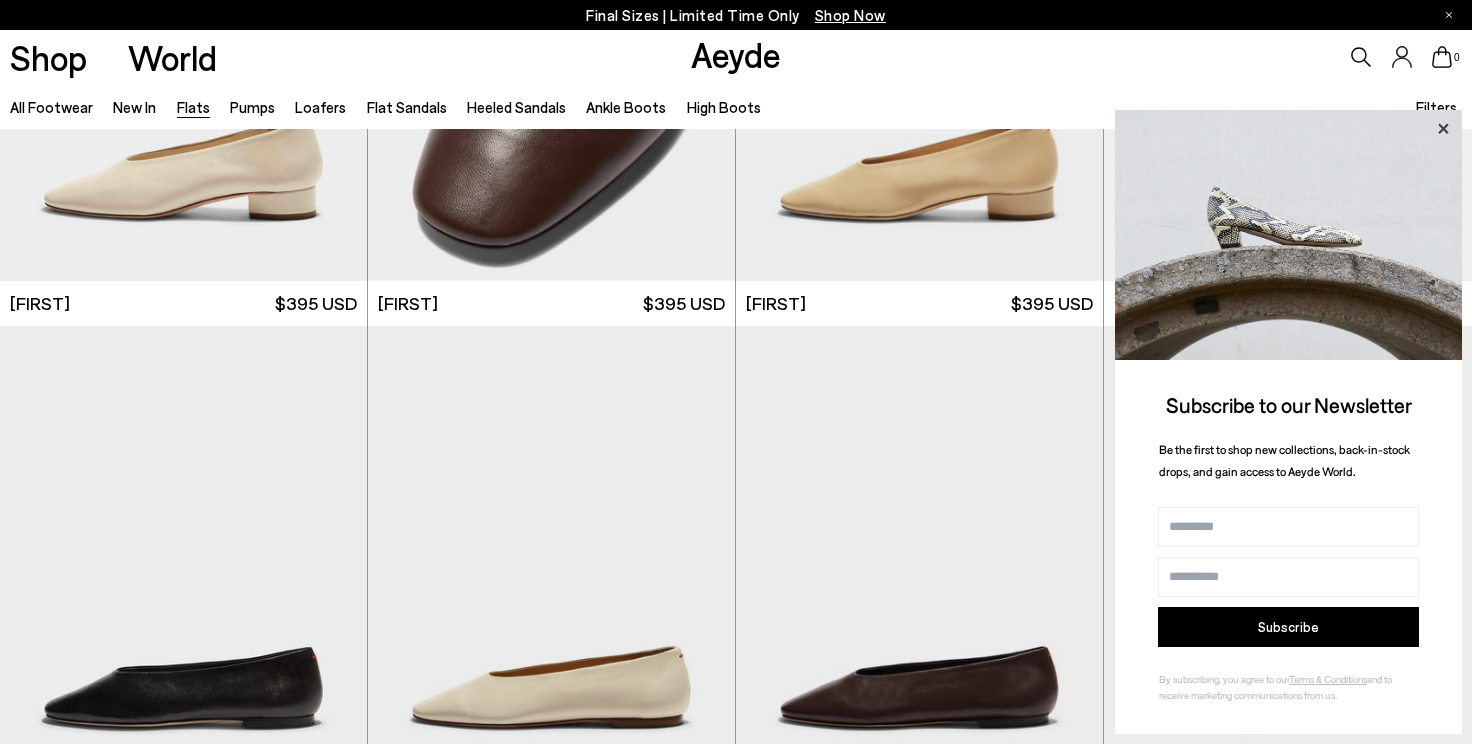 click 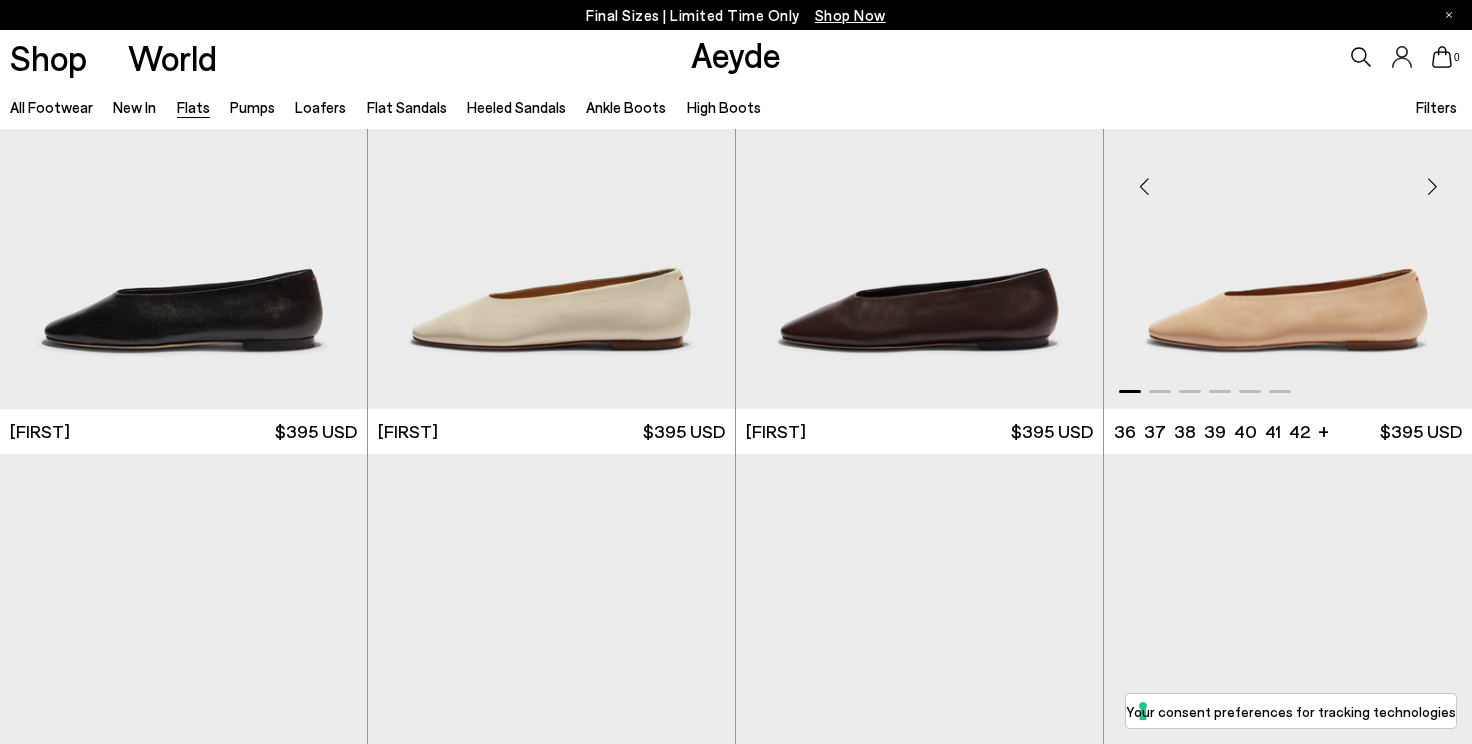 scroll, scrollTop: 4219, scrollLeft: 0, axis: vertical 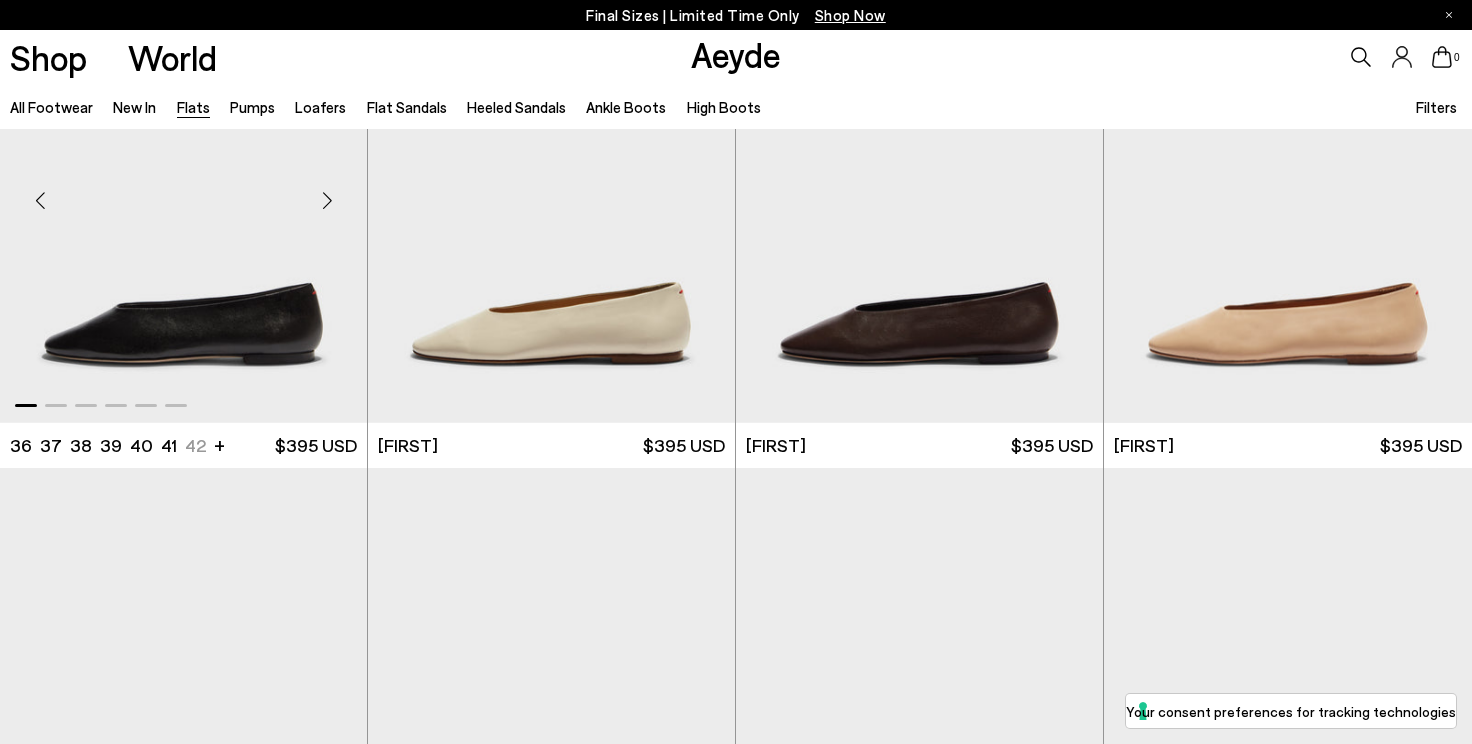 click at bounding box center [327, 200] 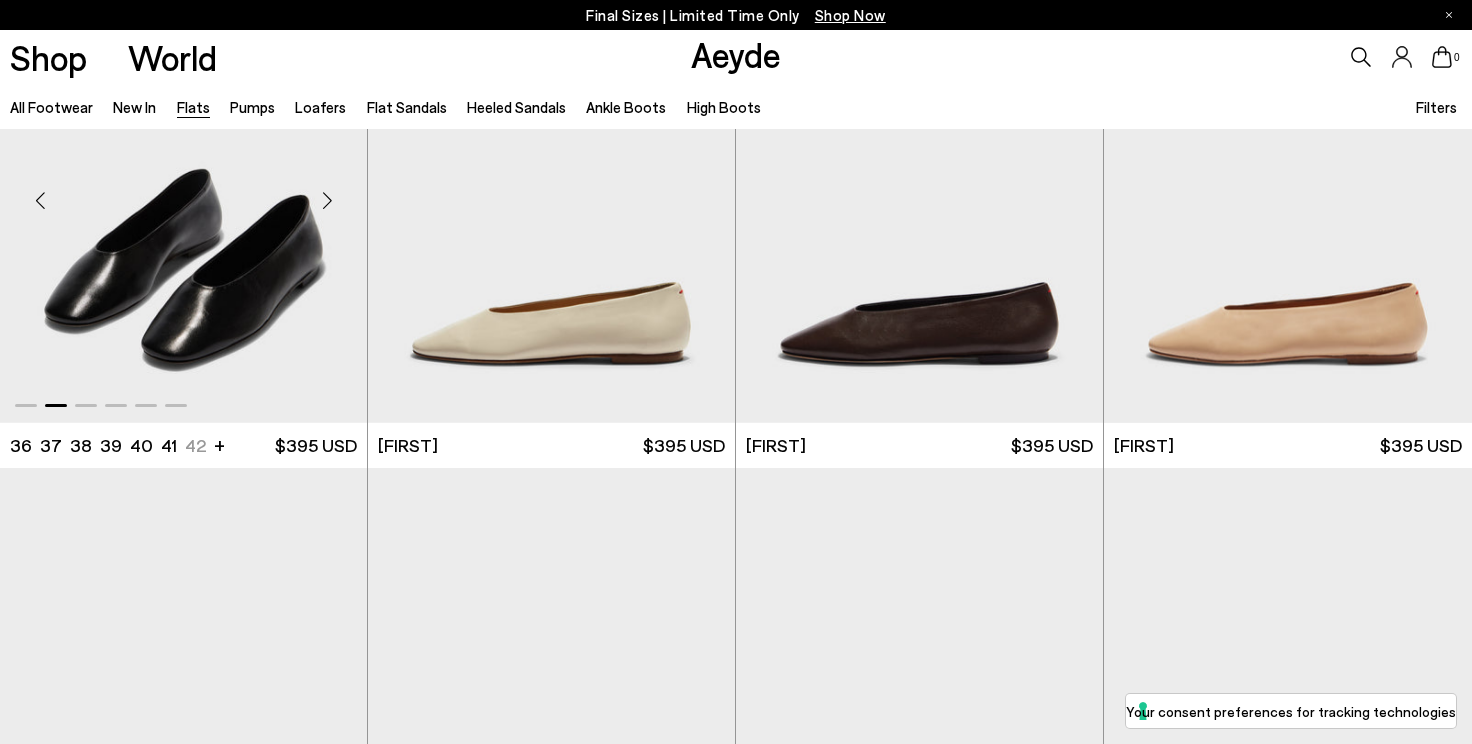 click at bounding box center (327, 200) 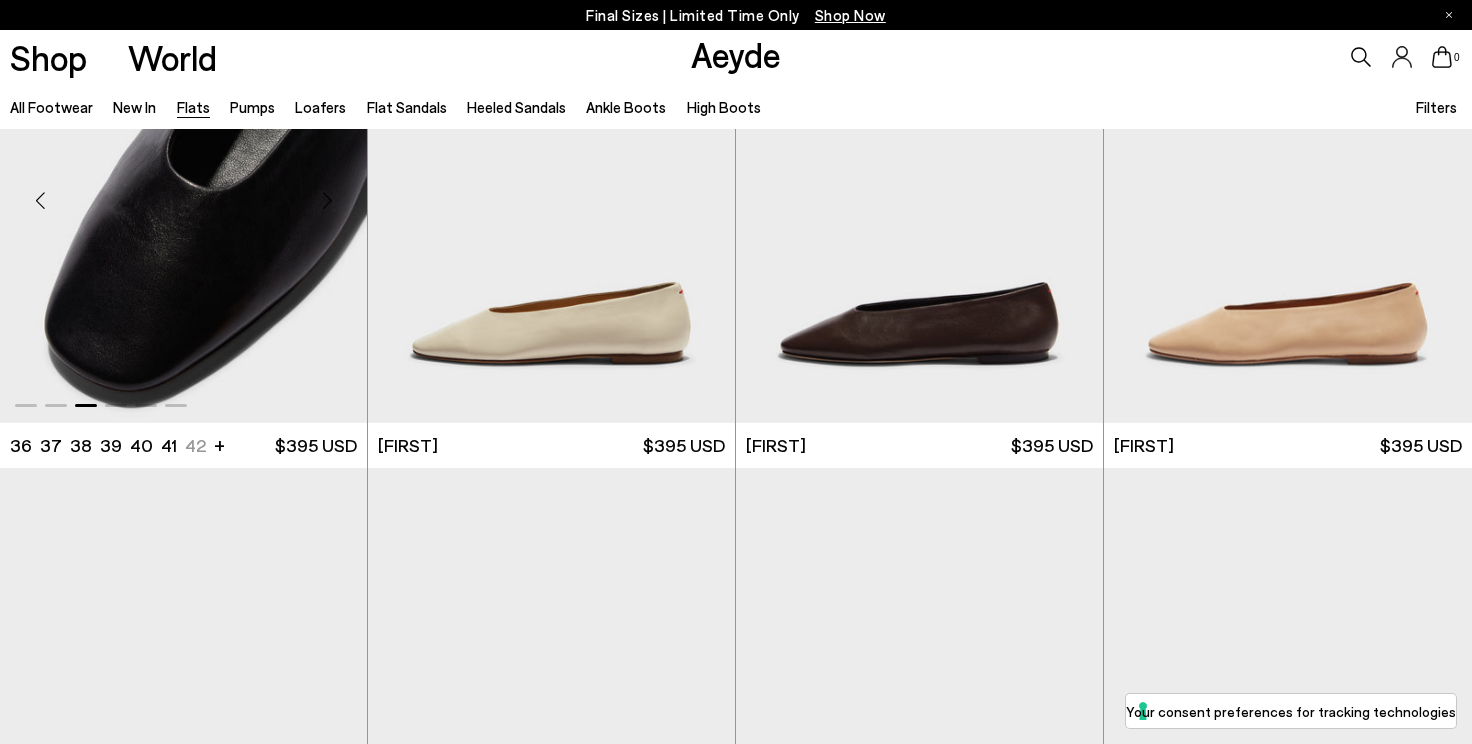 click at bounding box center (327, 200) 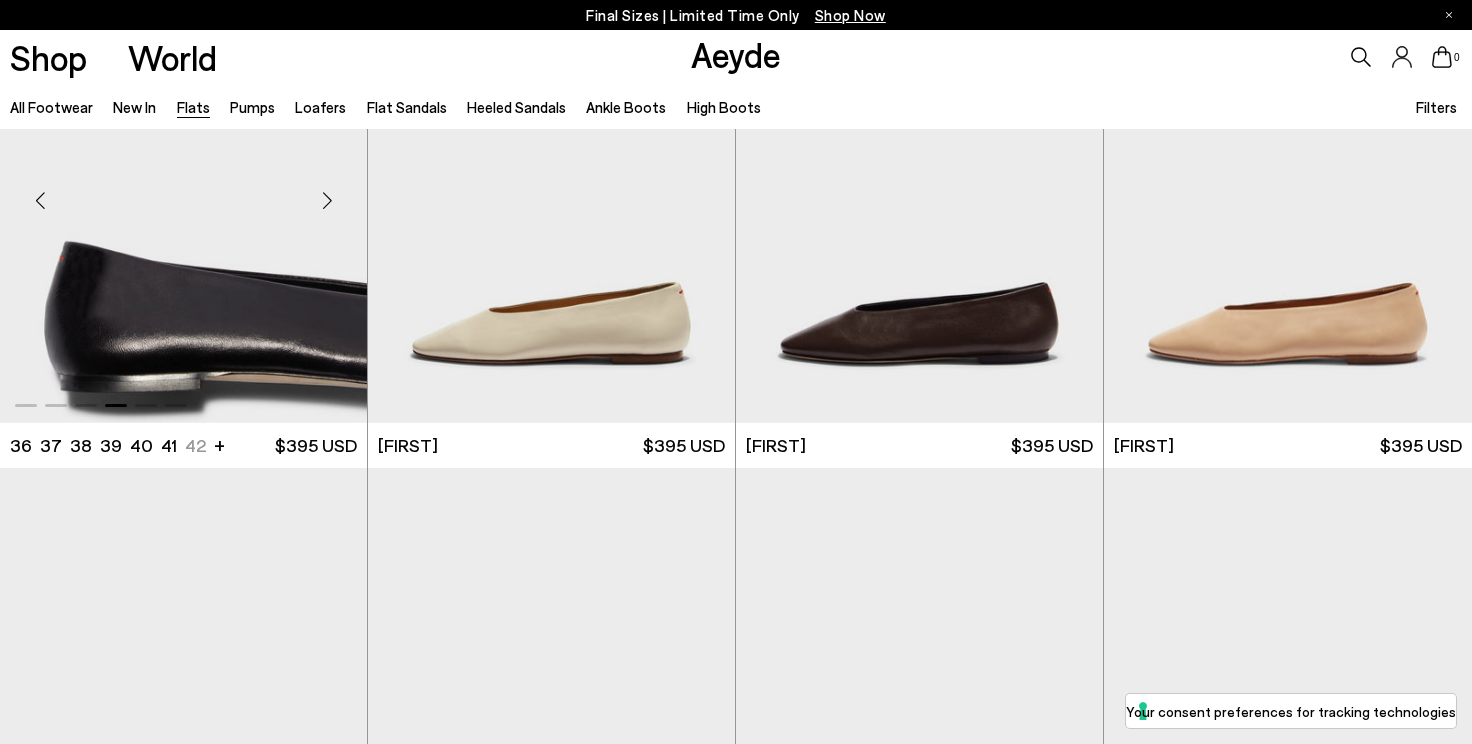 click at bounding box center [327, 200] 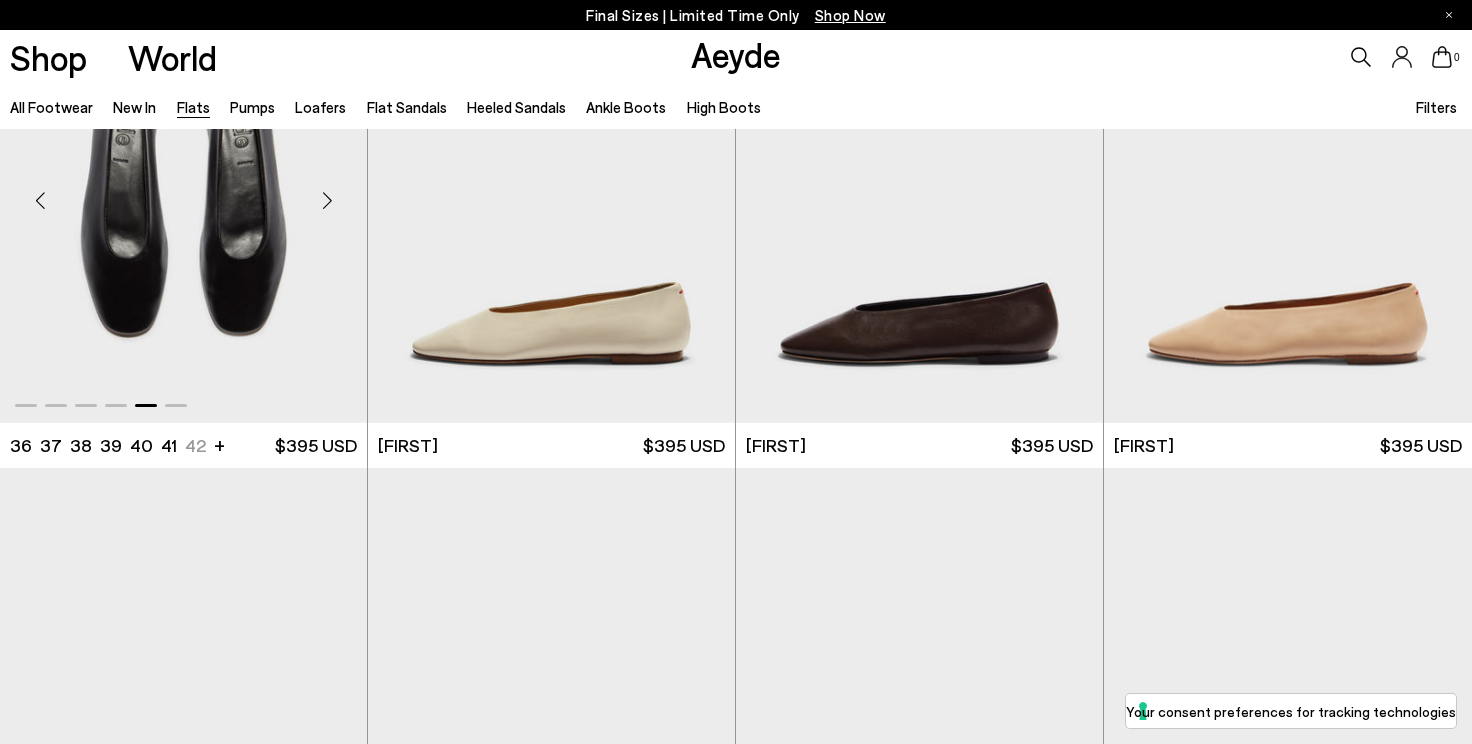 click at bounding box center (327, 200) 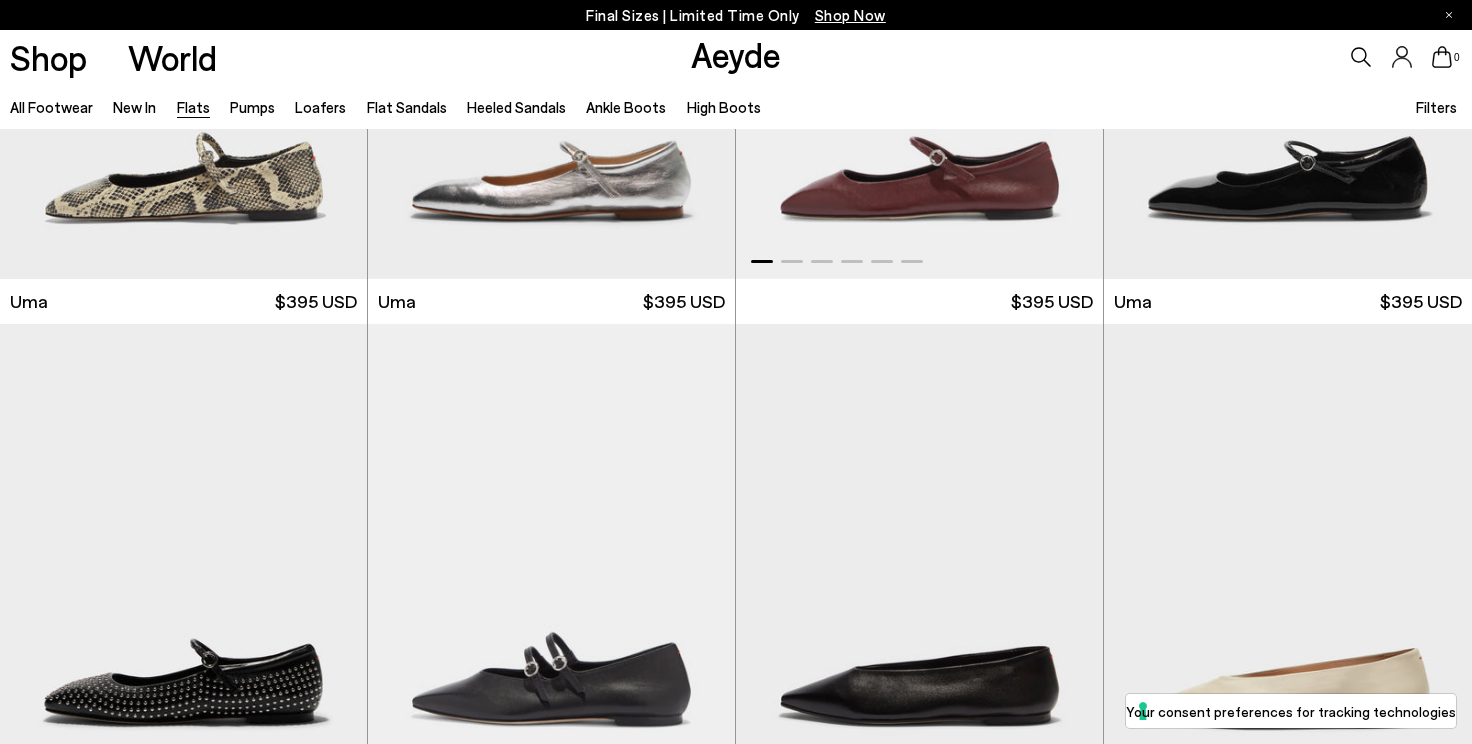 scroll, scrollTop: 5710, scrollLeft: 0, axis: vertical 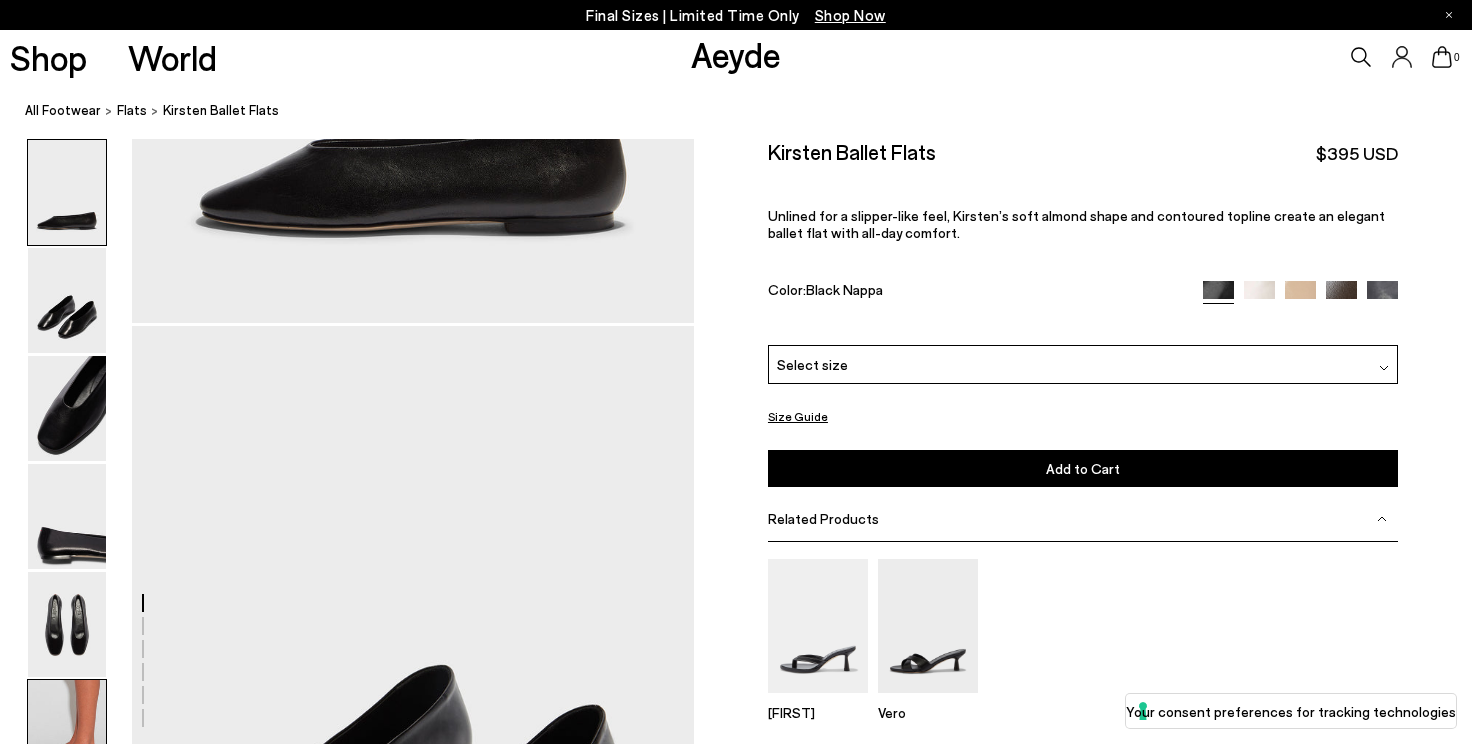 click at bounding box center [67, 732] 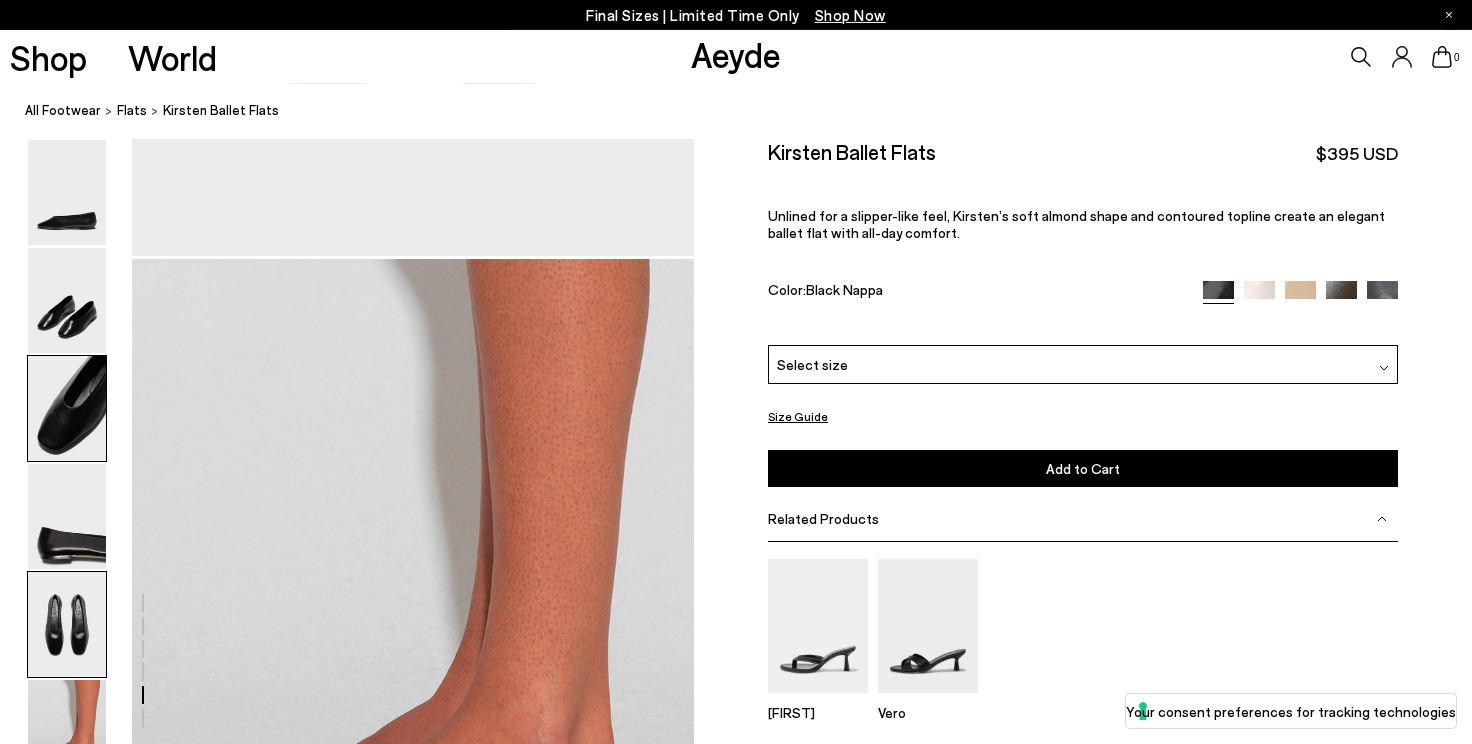 click at bounding box center [67, 408] 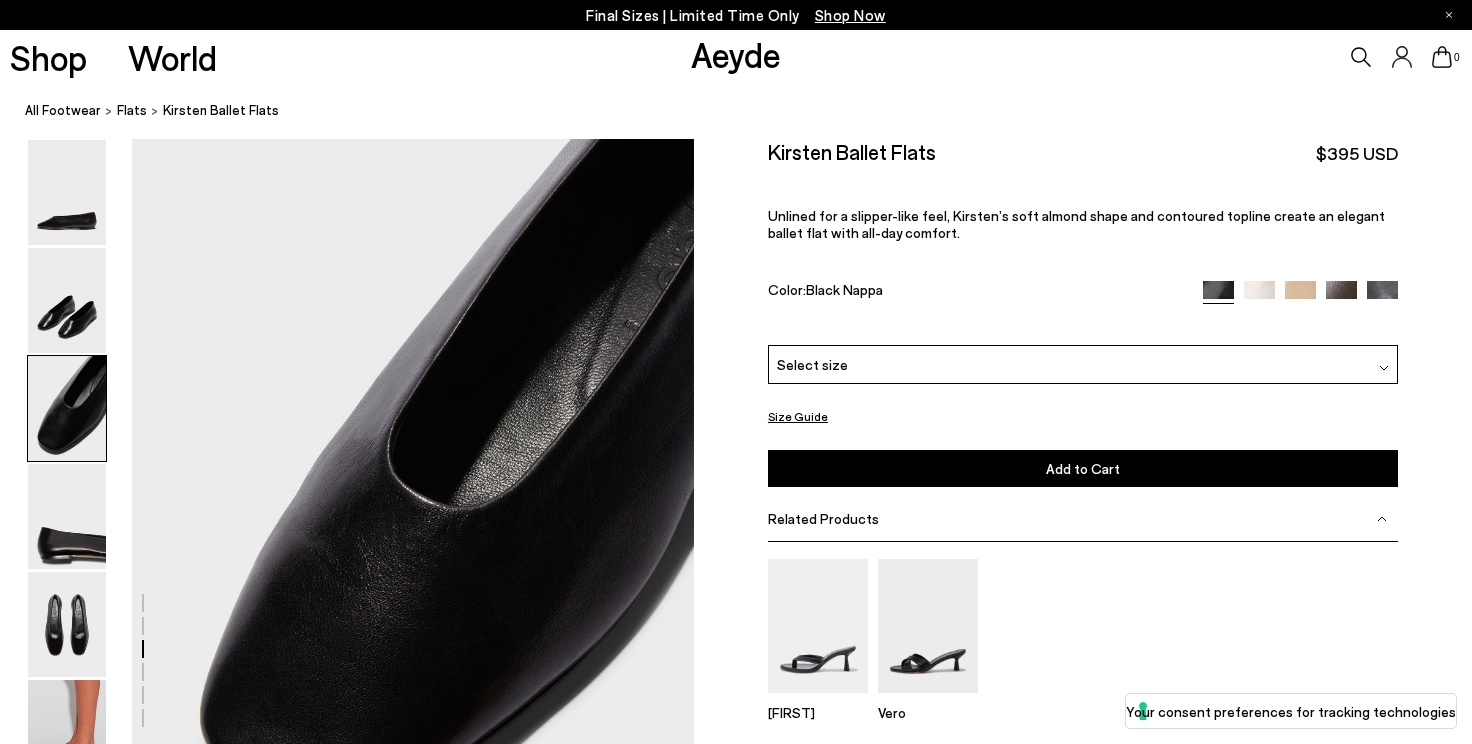 click at bounding box center (67, 408) 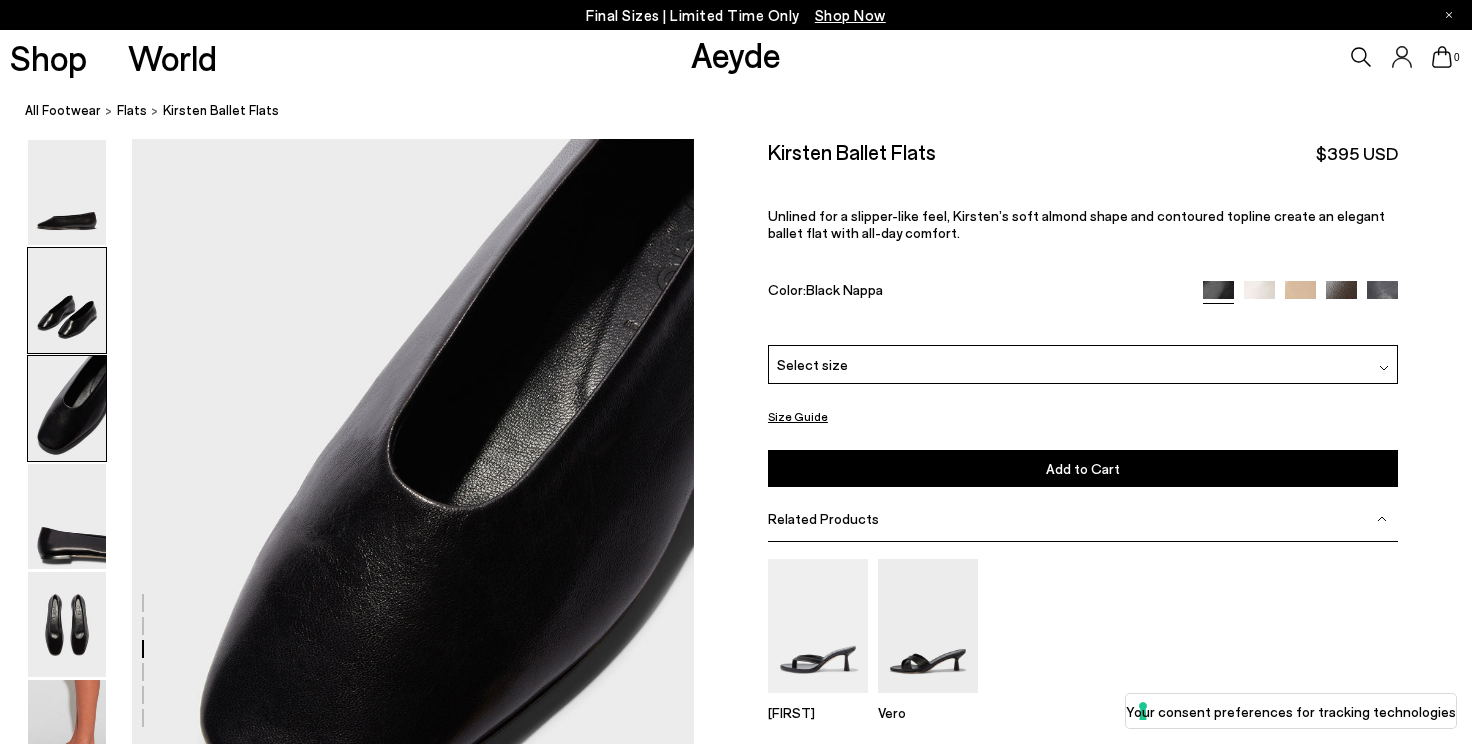 click at bounding box center (67, 300) 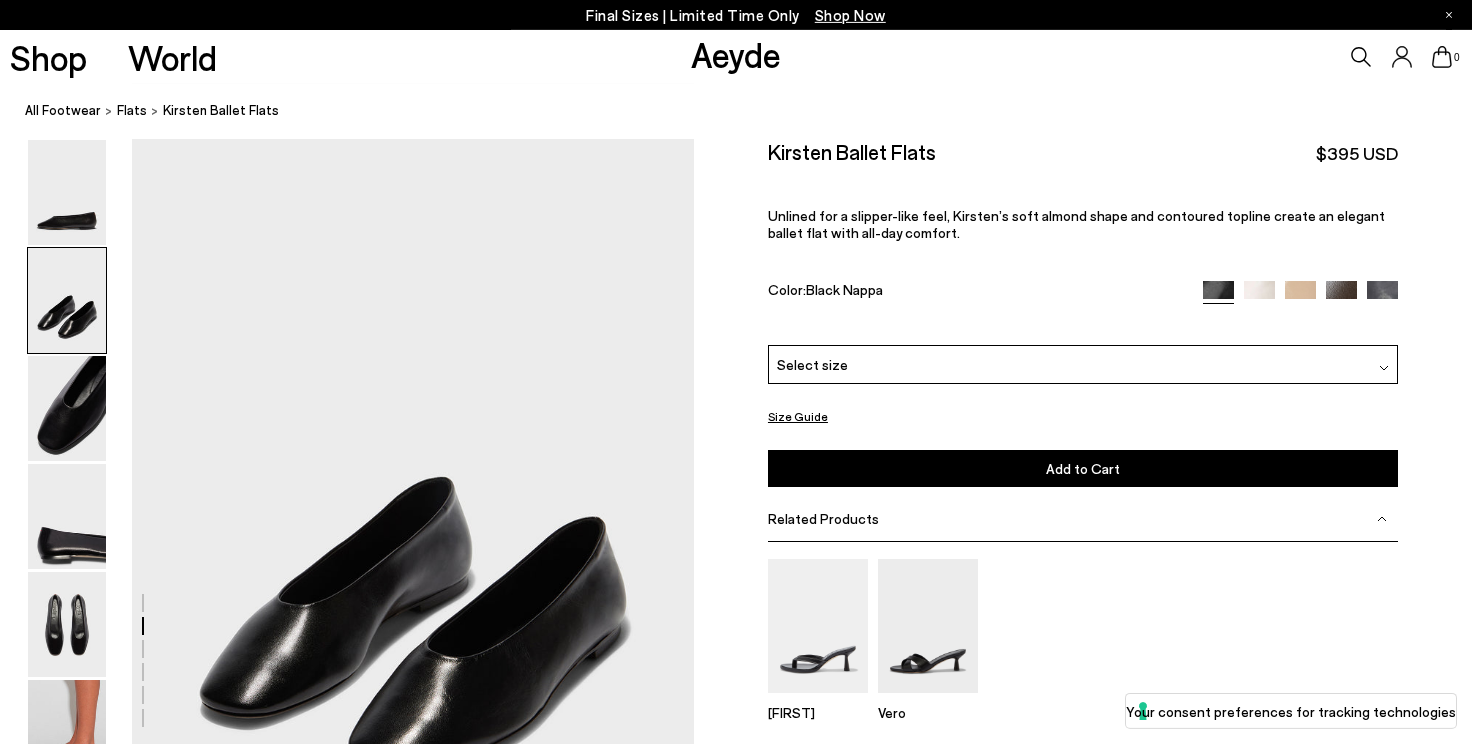 scroll, scrollTop: 609, scrollLeft: 0, axis: vertical 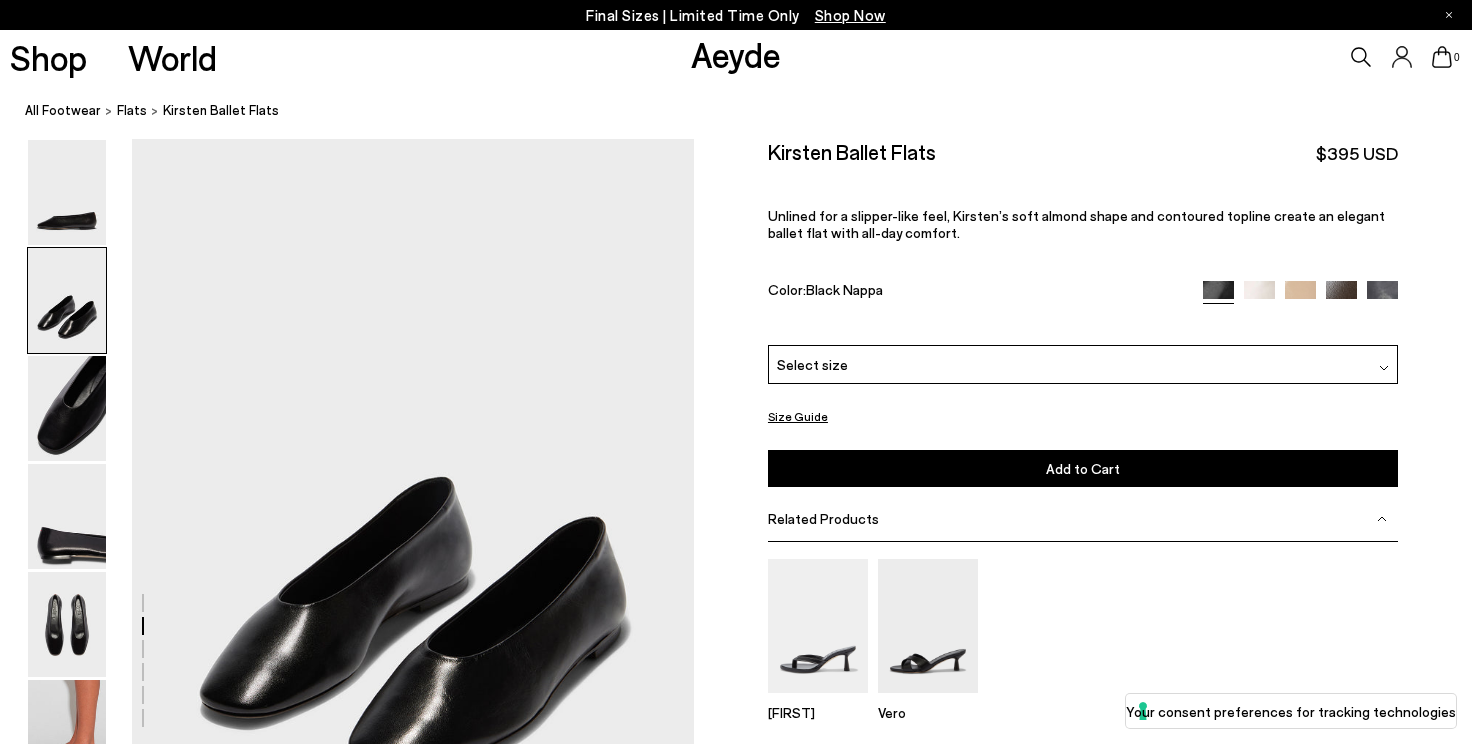click at bounding box center [1301, 292] 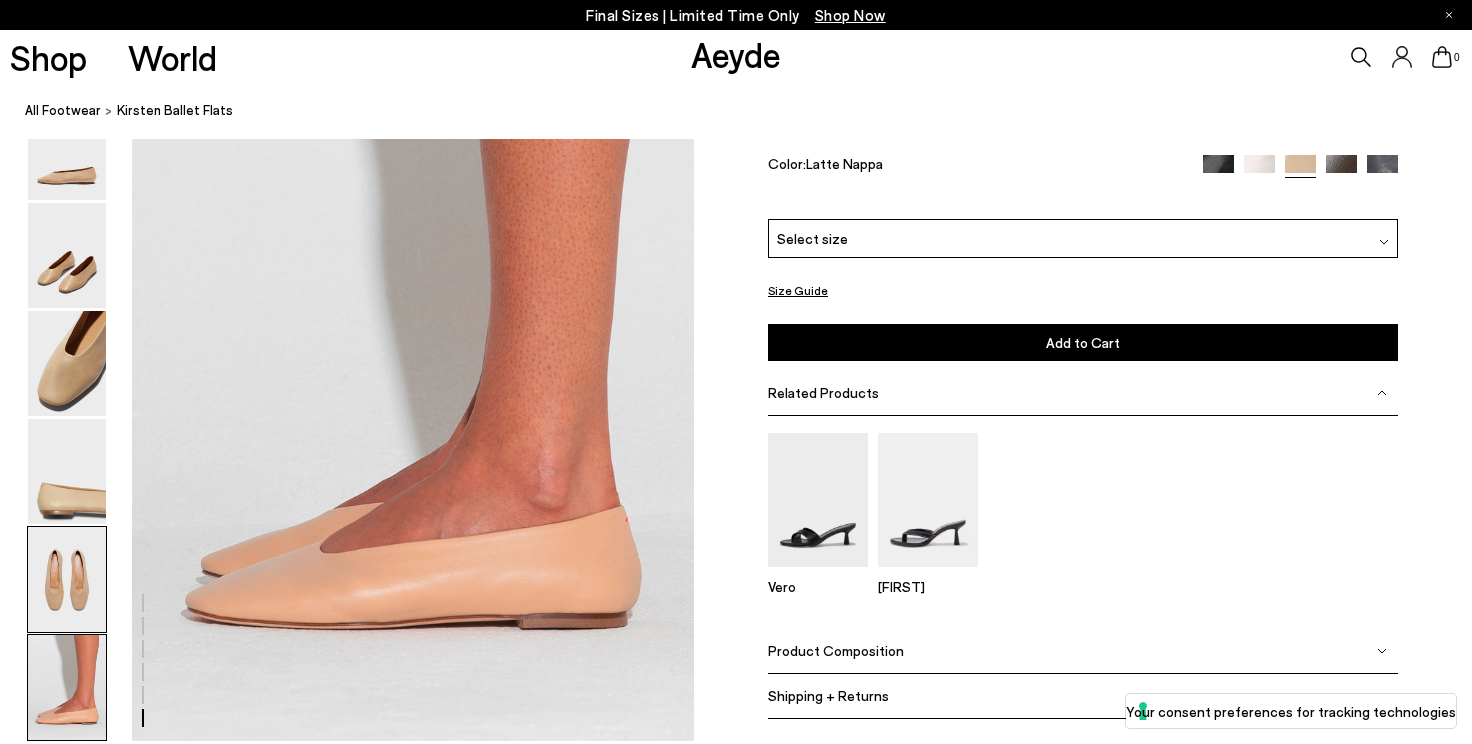 scroll, scrollTop: 3777, scrollLeft: 0, axis: vertical 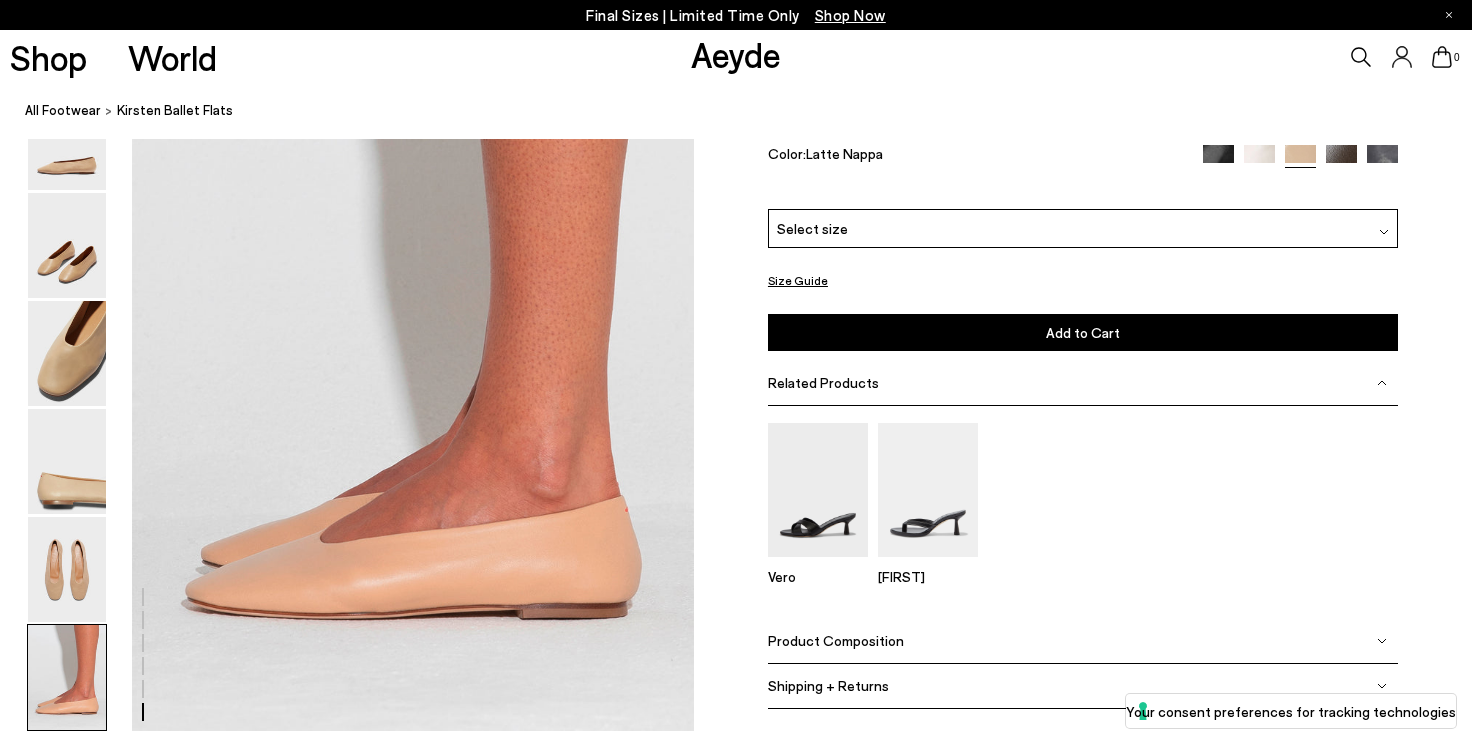 click at bounding box center (1259, 161) 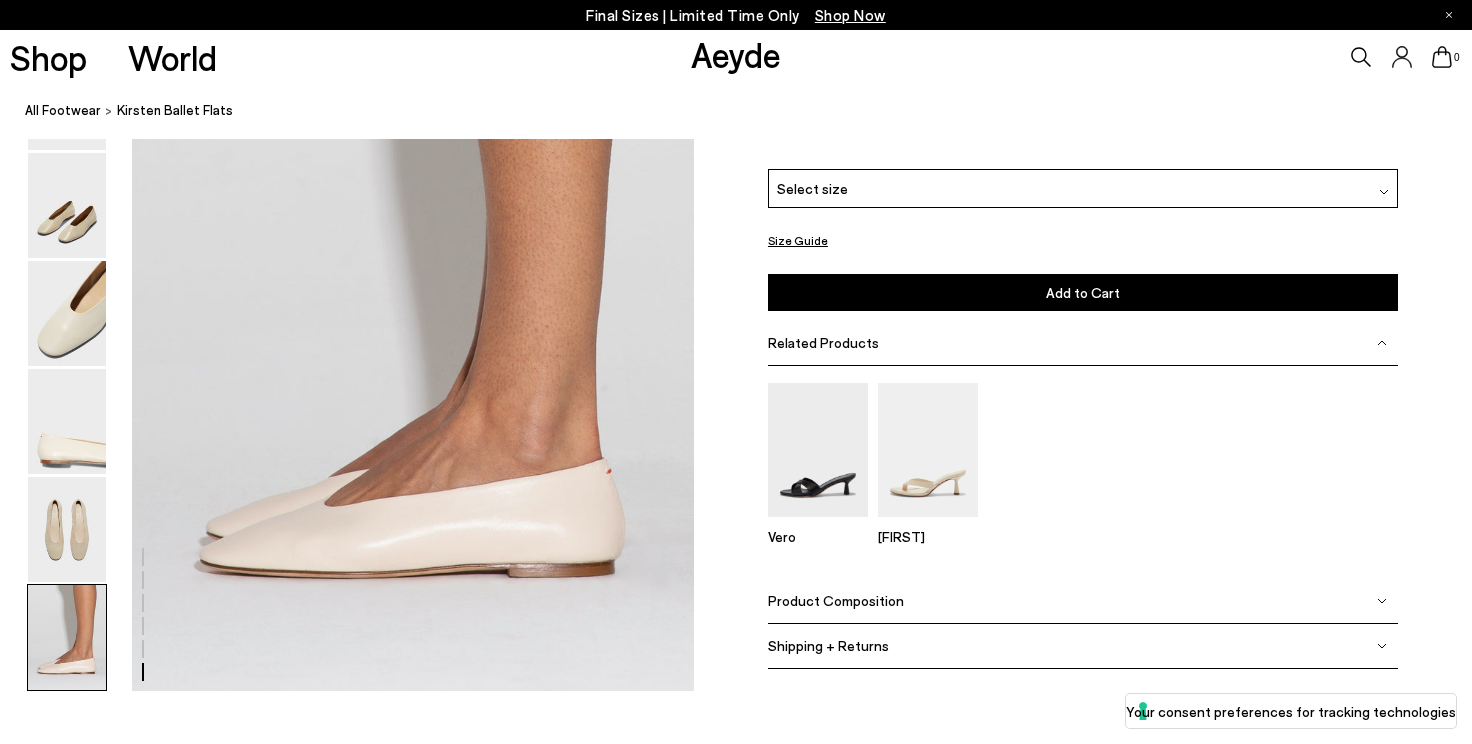 scroll, scrollTop: 3790, scrollLeft: 0, axis: vertical 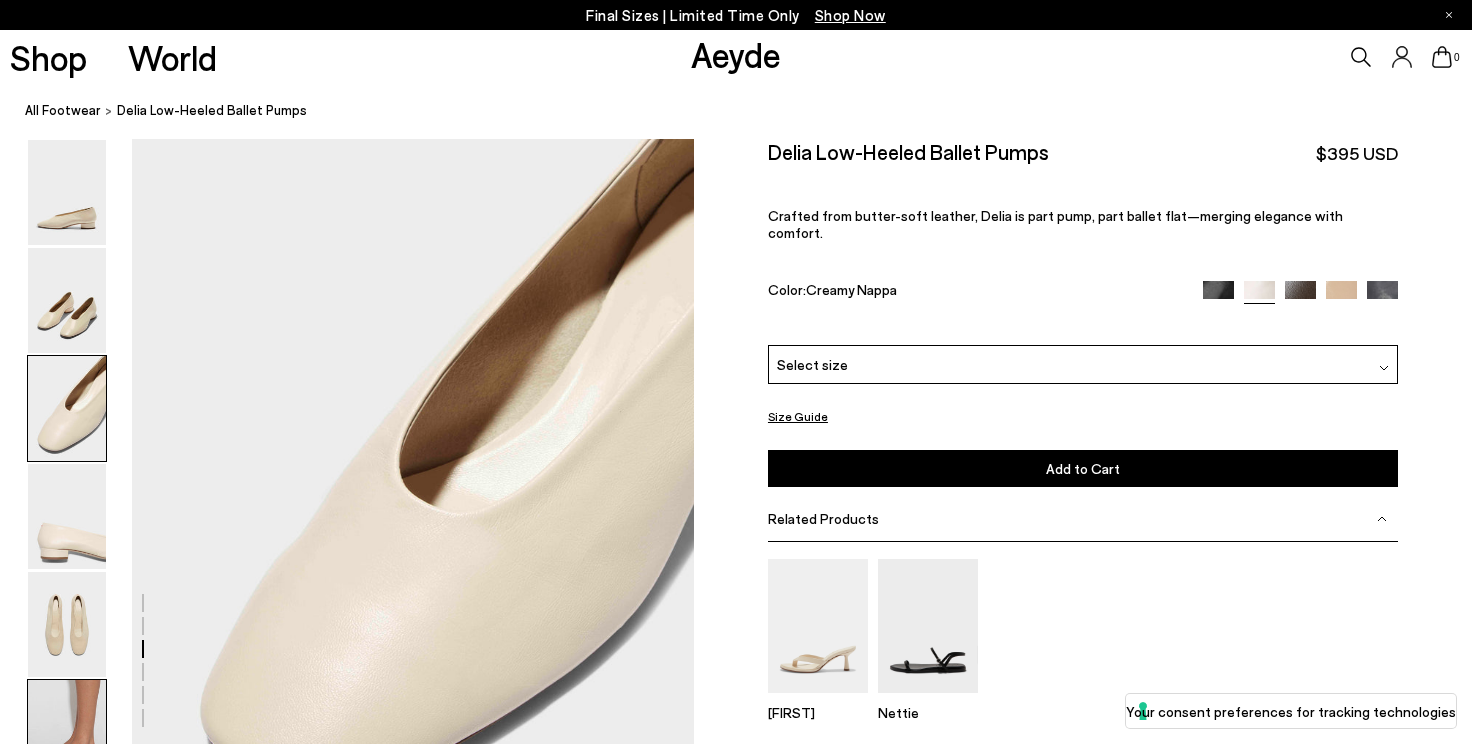 click at bounding box center (67, 732) 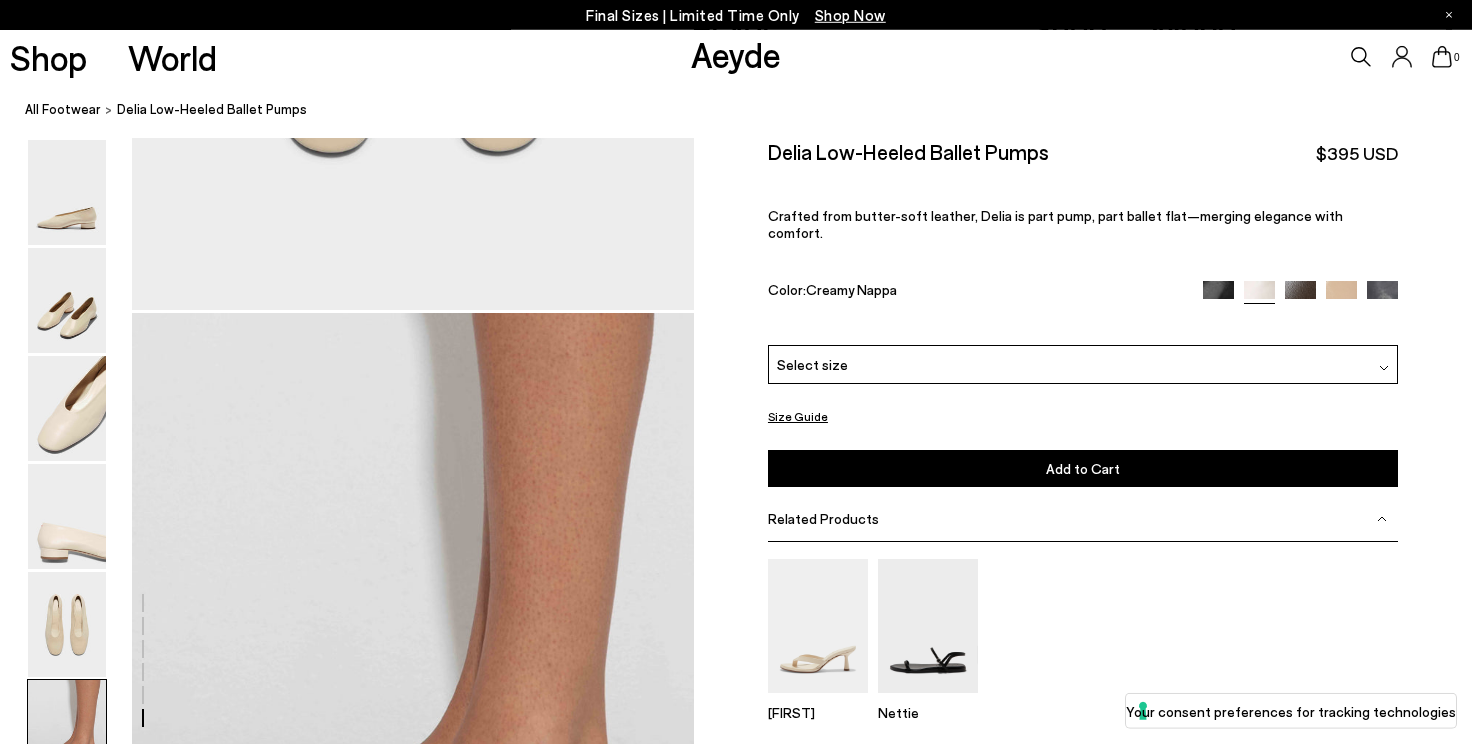 scroll, scrollTop: 3397, scrollLeft: 0, axis: vertical 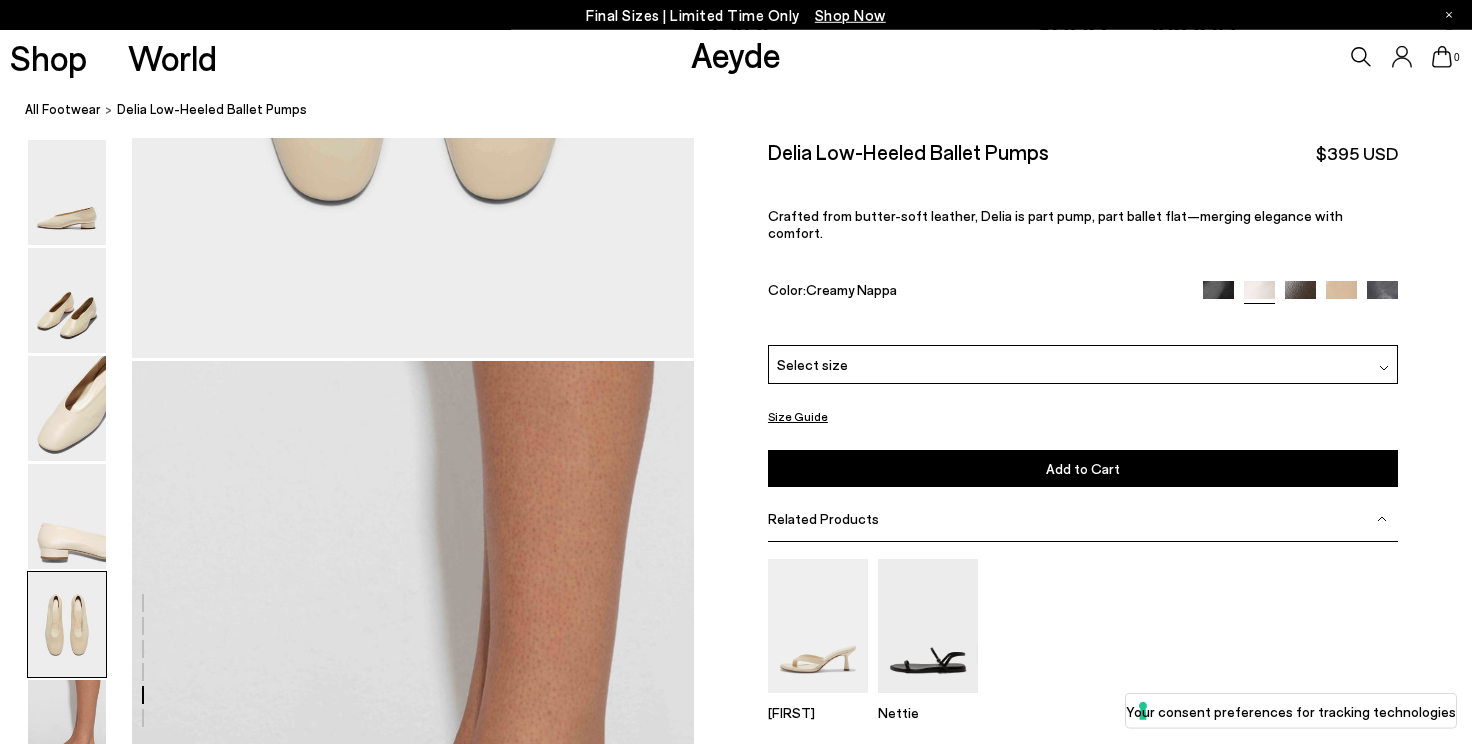 click 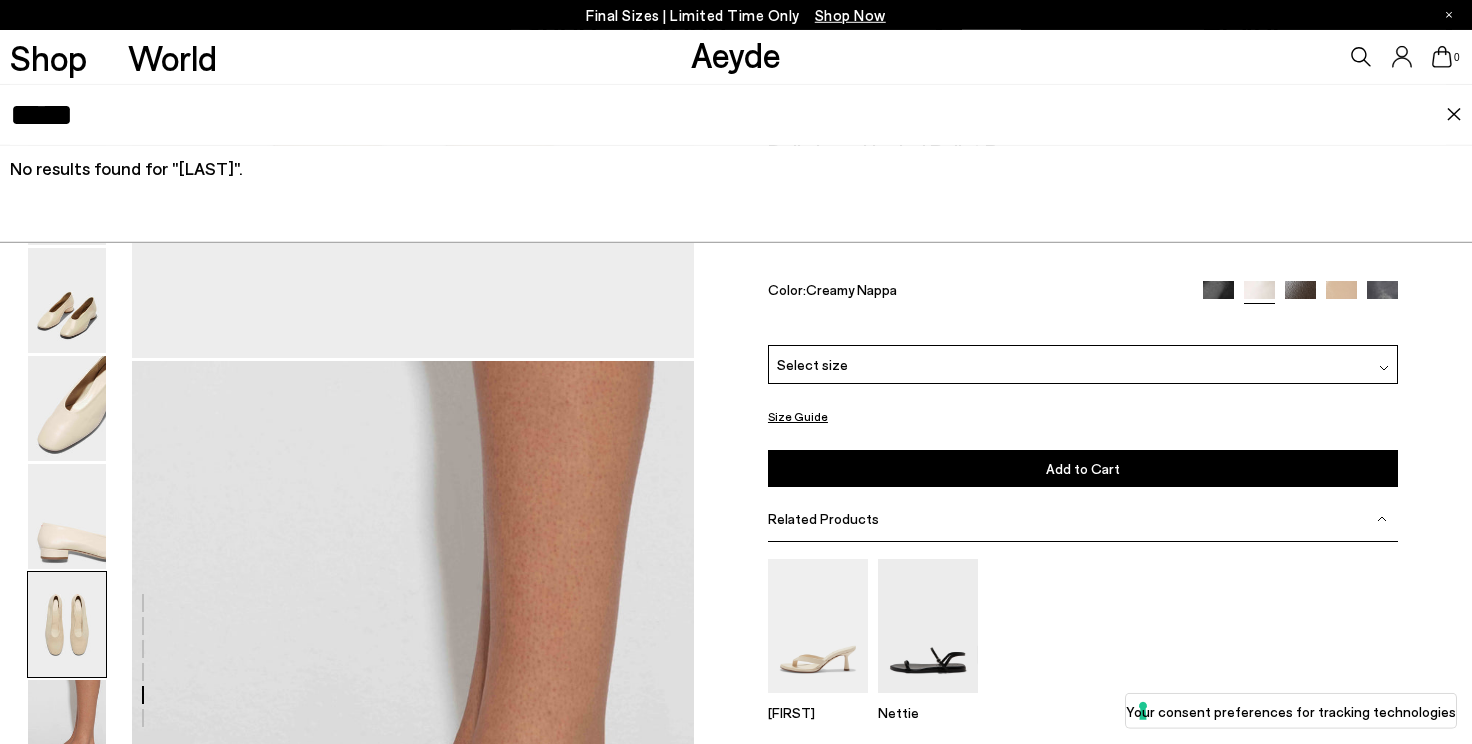 type on "*****" 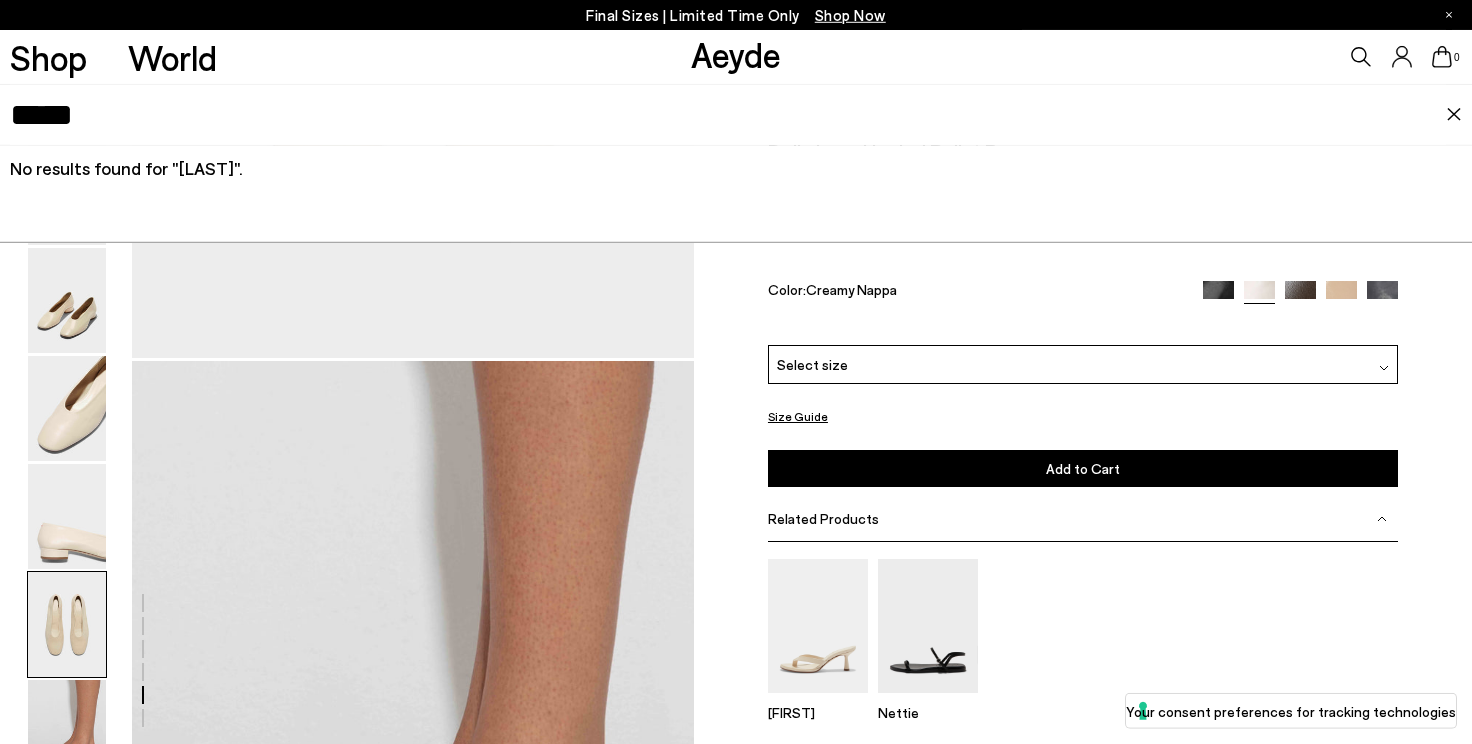 click on "*****" at bounding box center (728, 115) 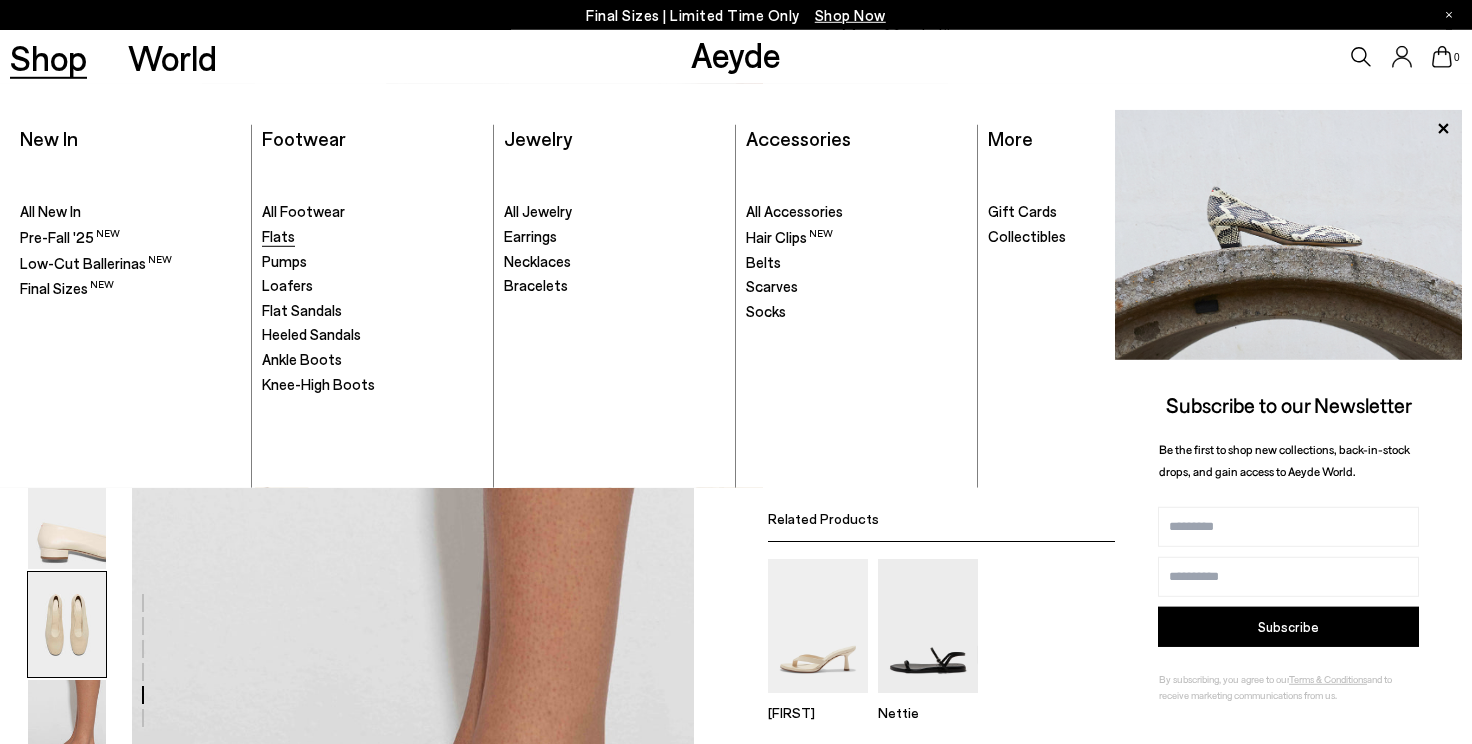 click on "Flats" at bounding box center [278, 236] 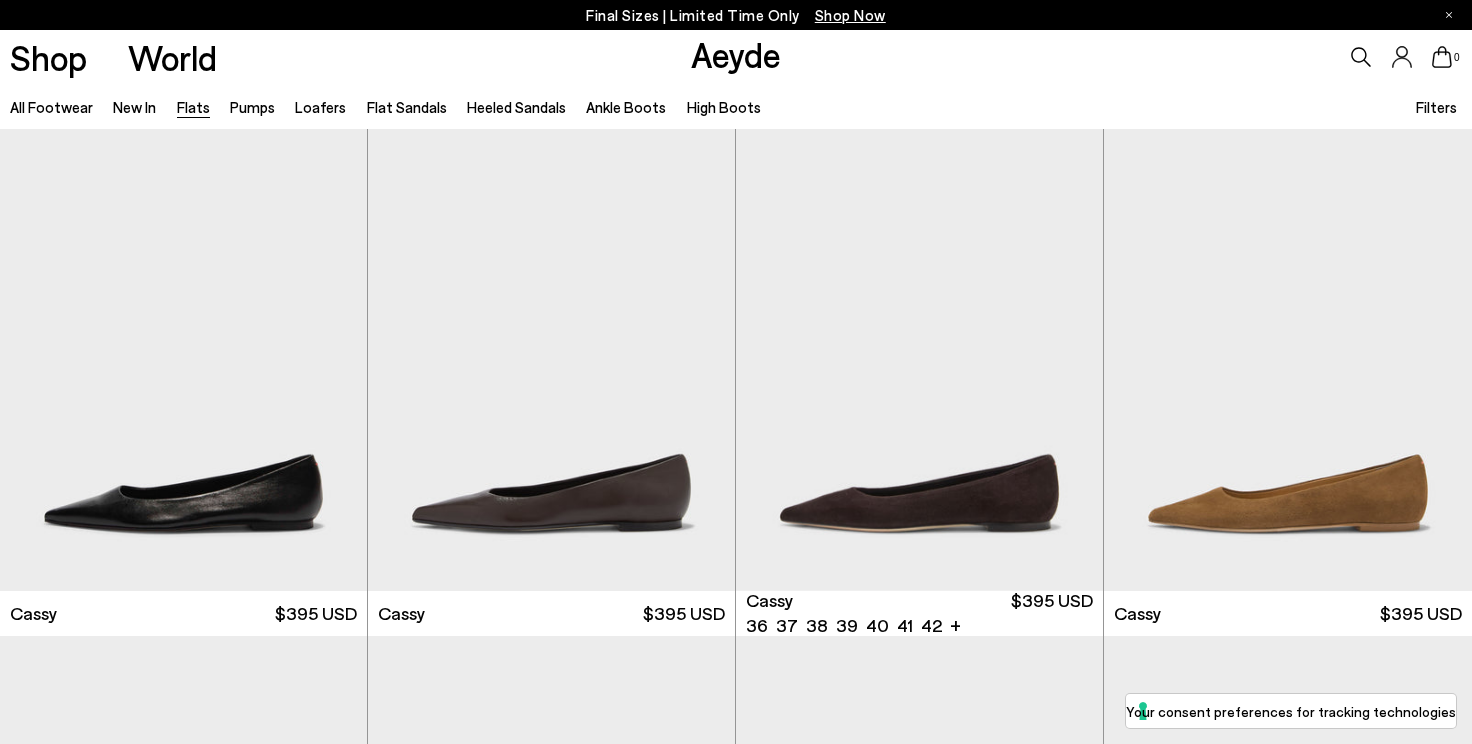 scroll, scrollTop: 0, scrollLeft: 0, axis: both 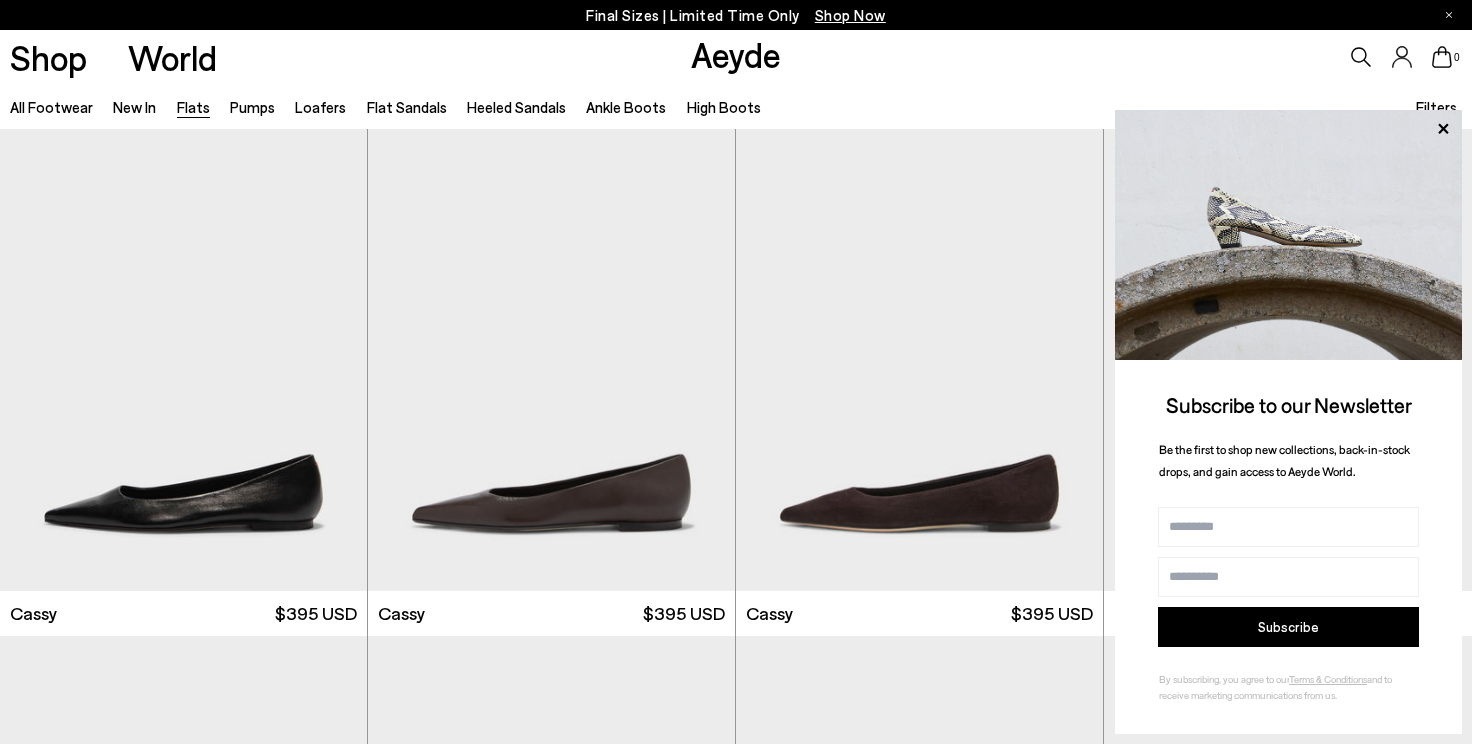 click on "Flats" at bounding box center [193, 107] 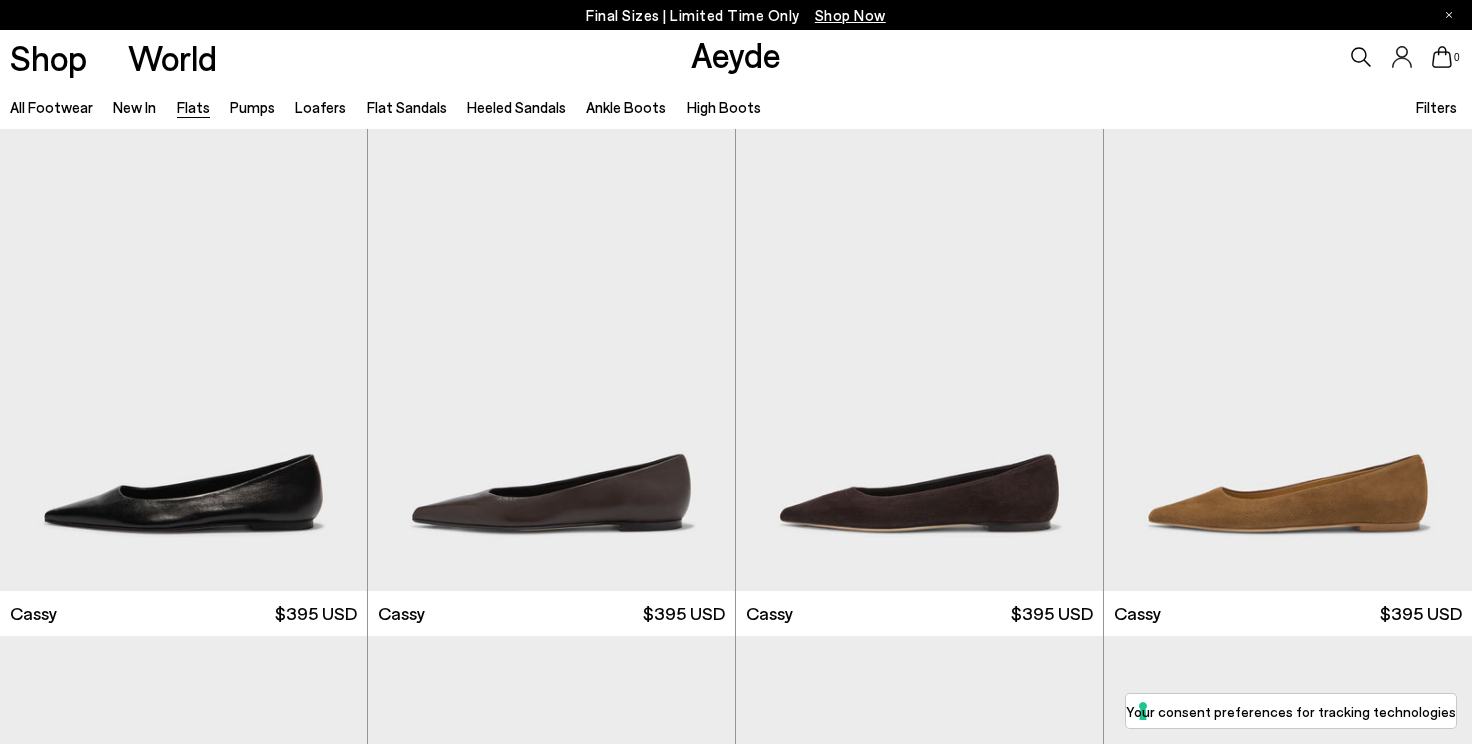 scroll, scrollTop: 0, scrollLeft: 0, axis: both 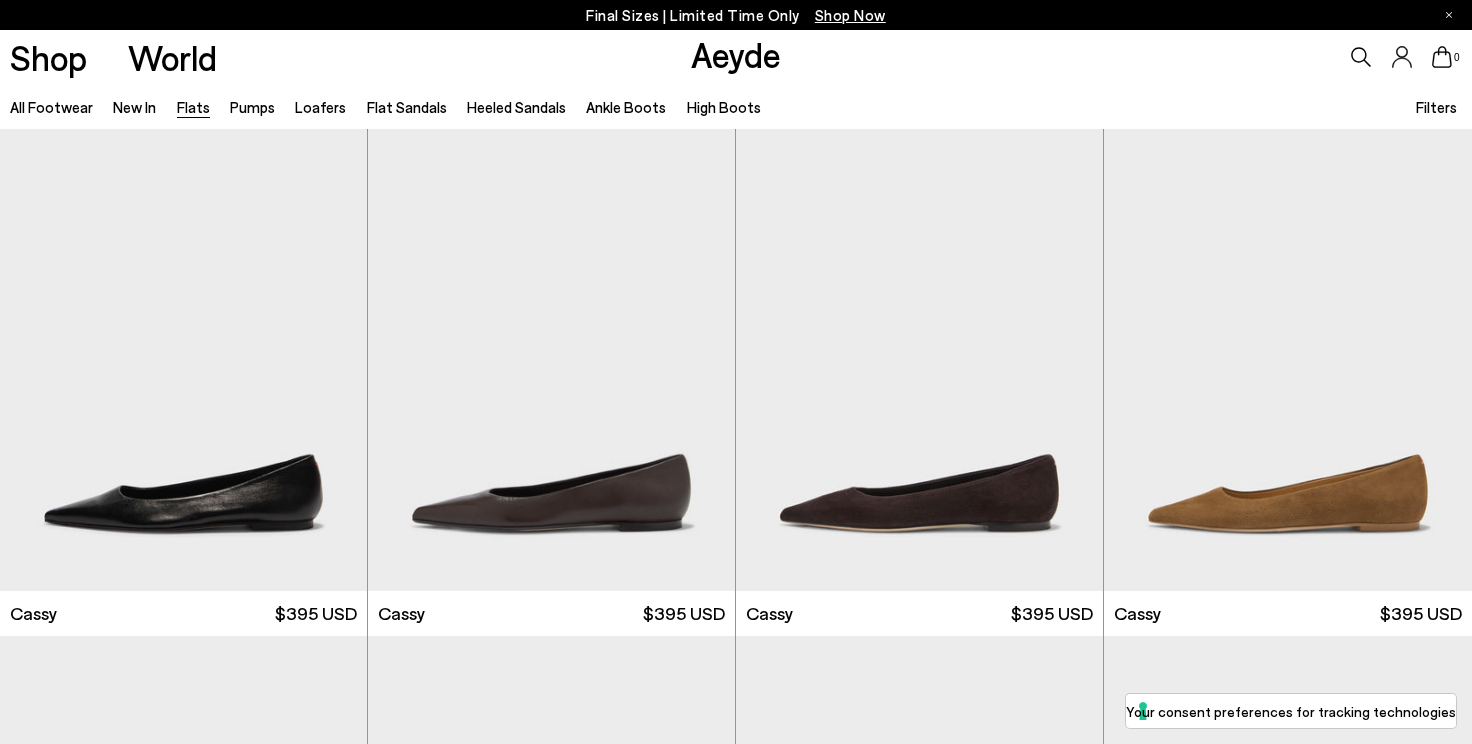click 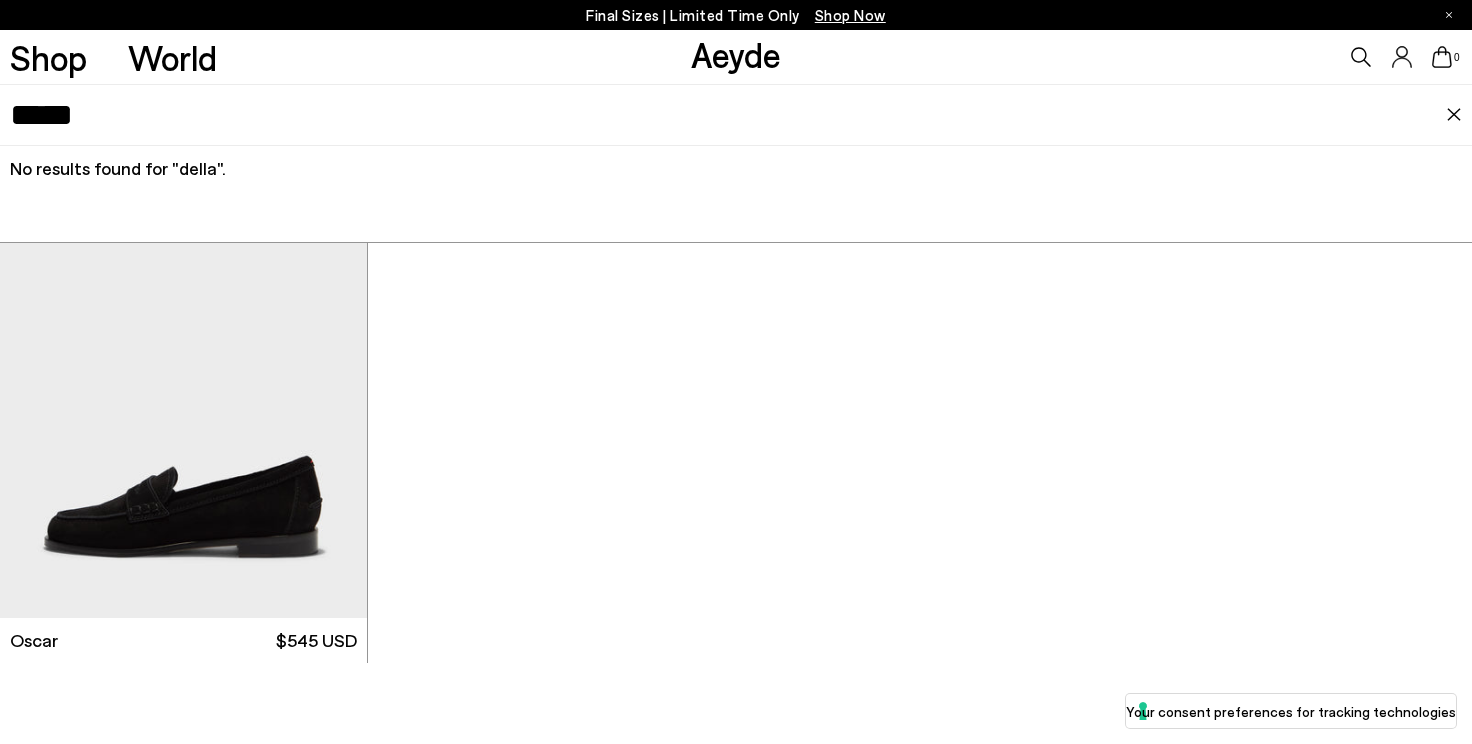 scroll, scrollTop: 10622, scrollLeft: 0, axis: vertical 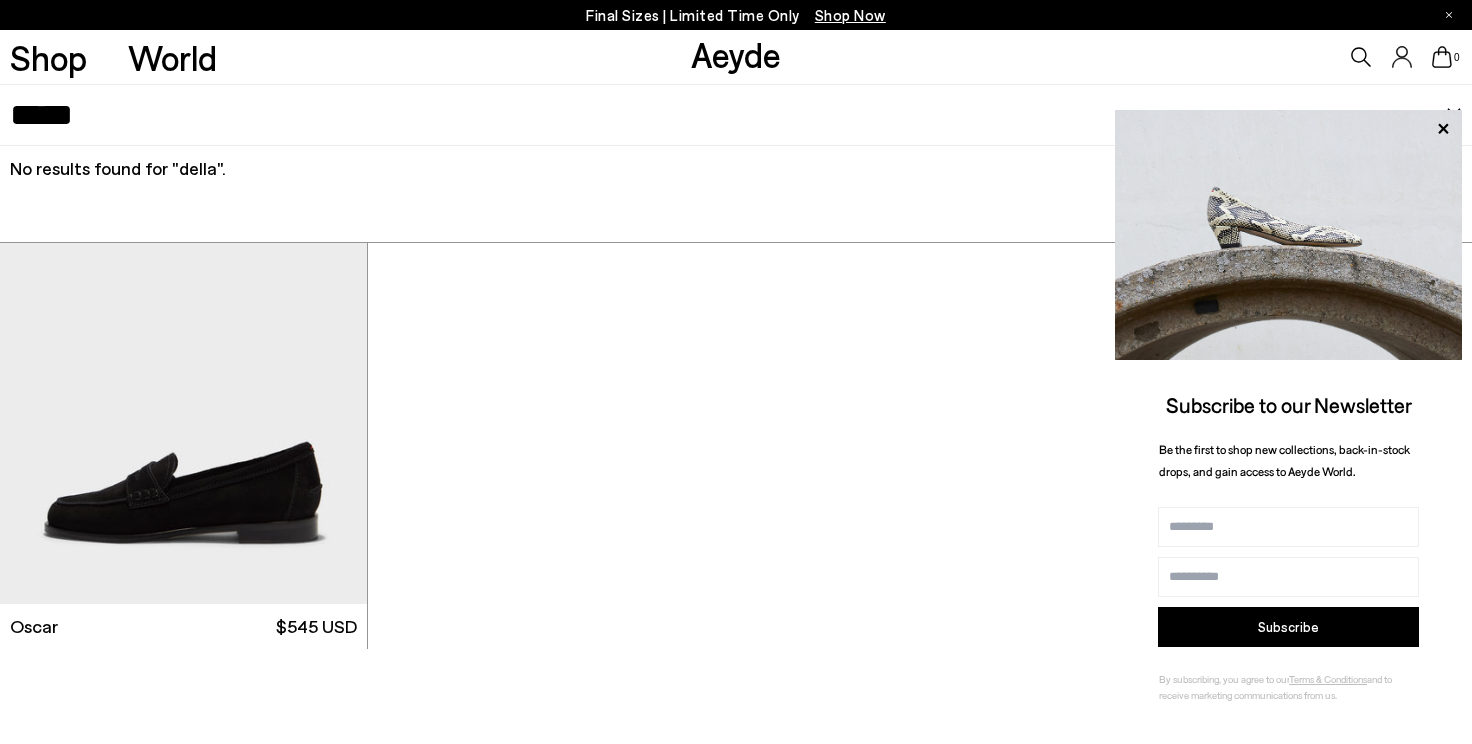 type on "*****" 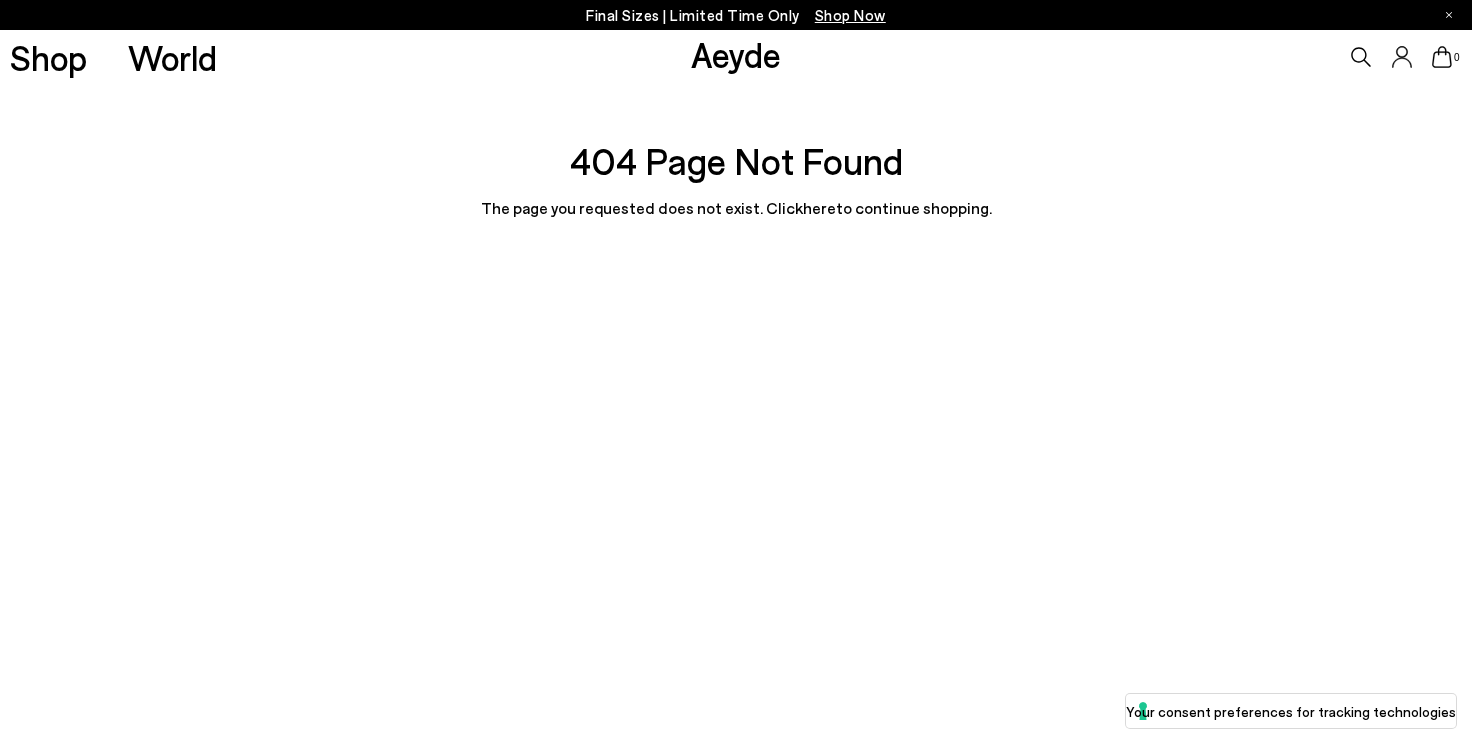 scroll, scrollTop: 0, scrollLeft: 0, axis: both 